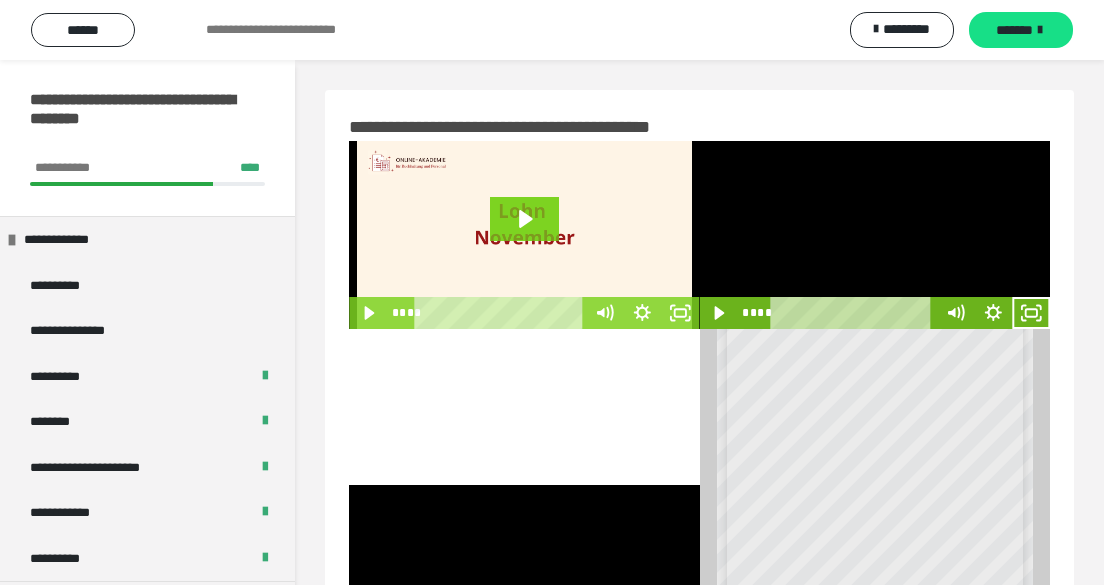 scroll, scrollTop: 0, scrollLeft: 0, axis: both 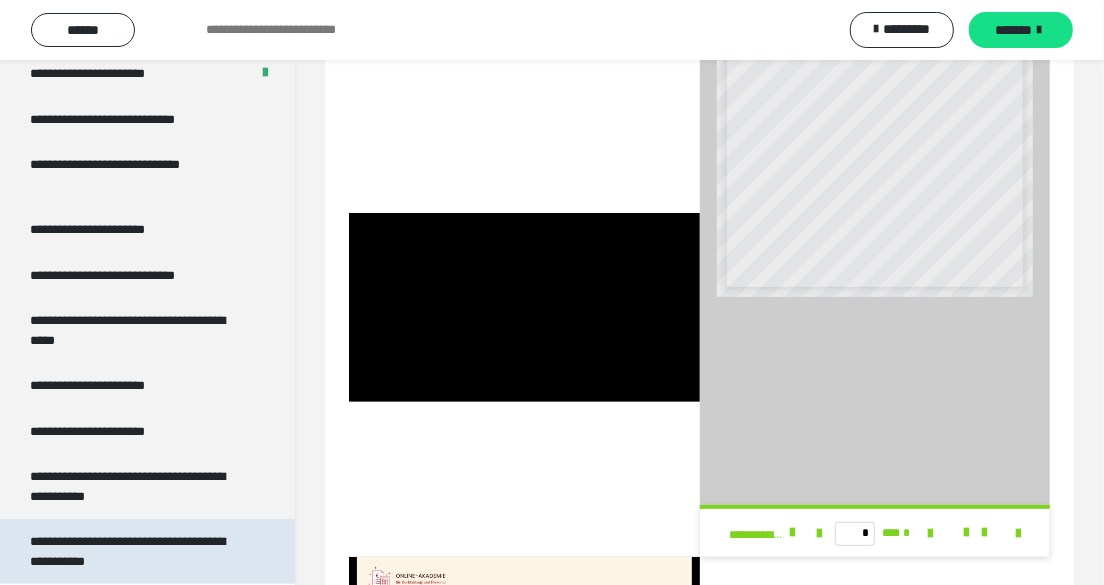 click on "**********" at bounding box center (133, 551) 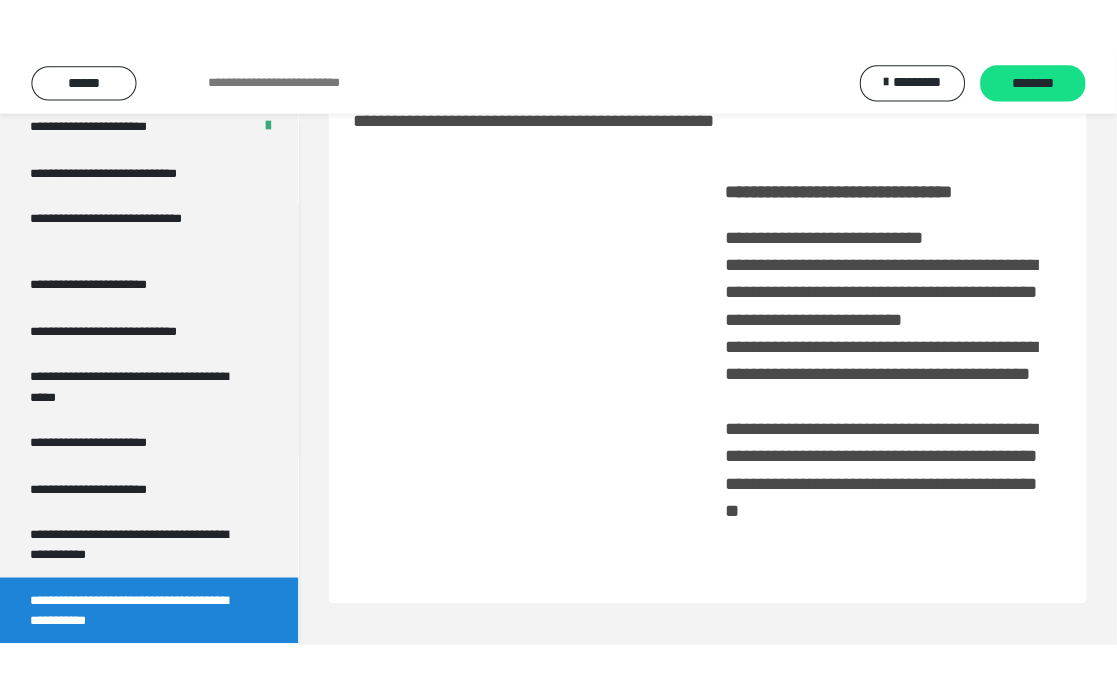 scroll, scrollTop: 130, scrollLeft: 0, axis: vertical 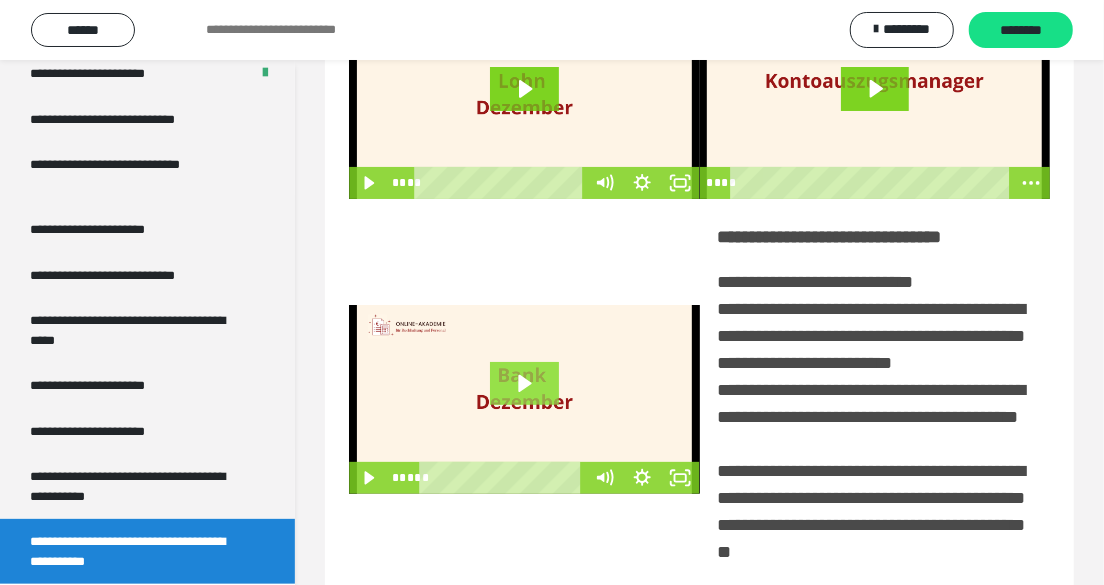 click 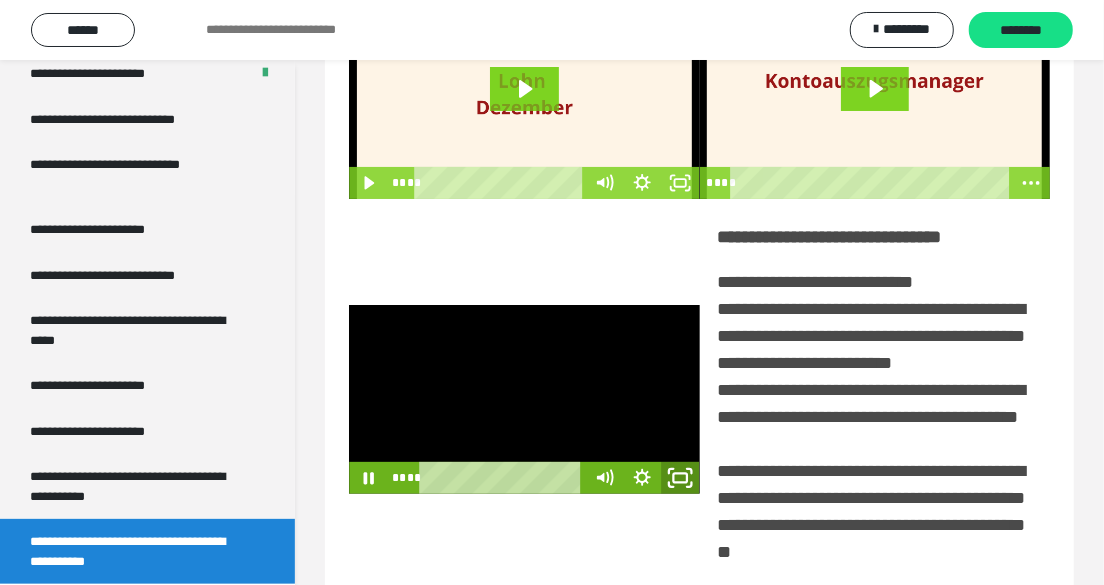 click 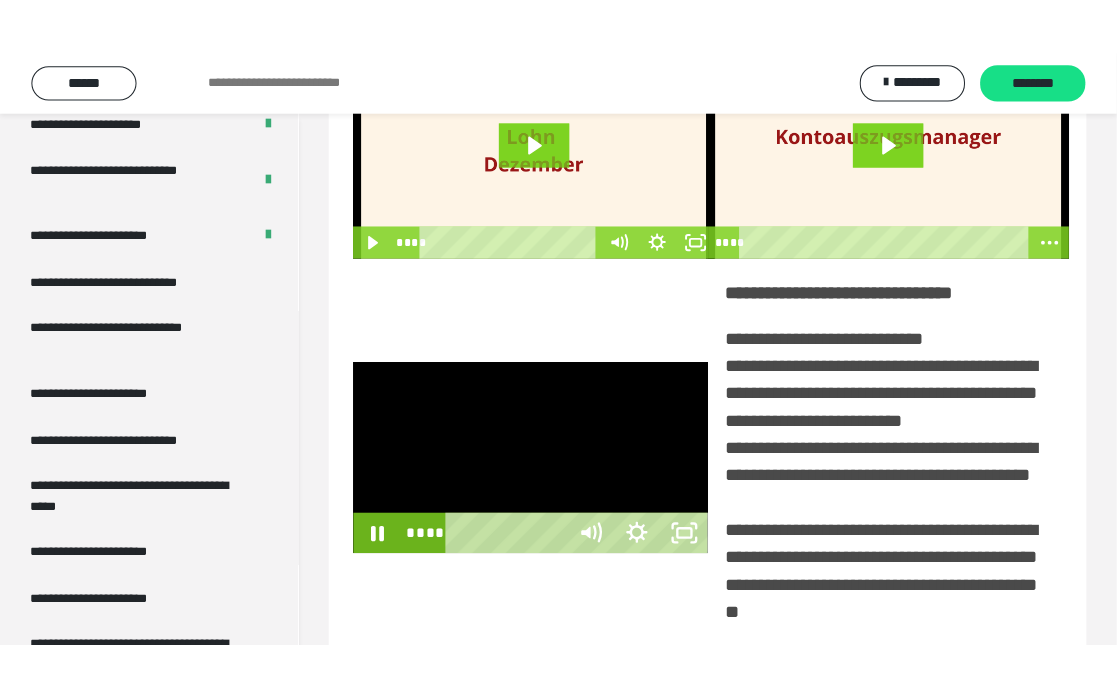 scroll, scrollTop: 3817, scrollLeft: 0, axis: vertical 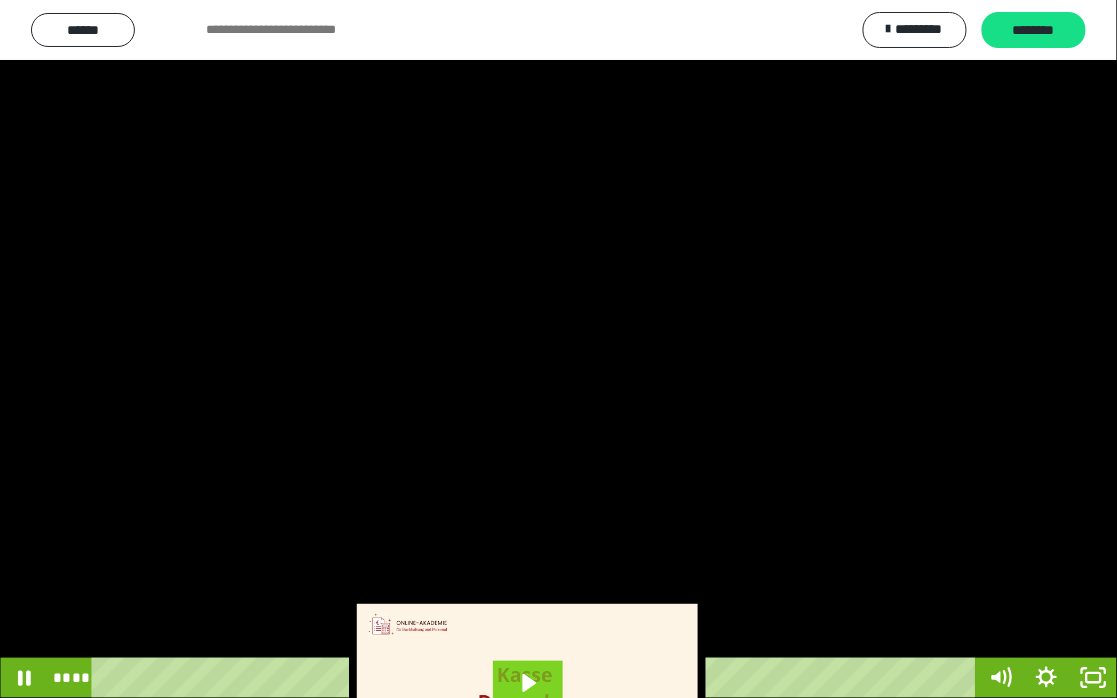 click at bounding box center (558, 349) 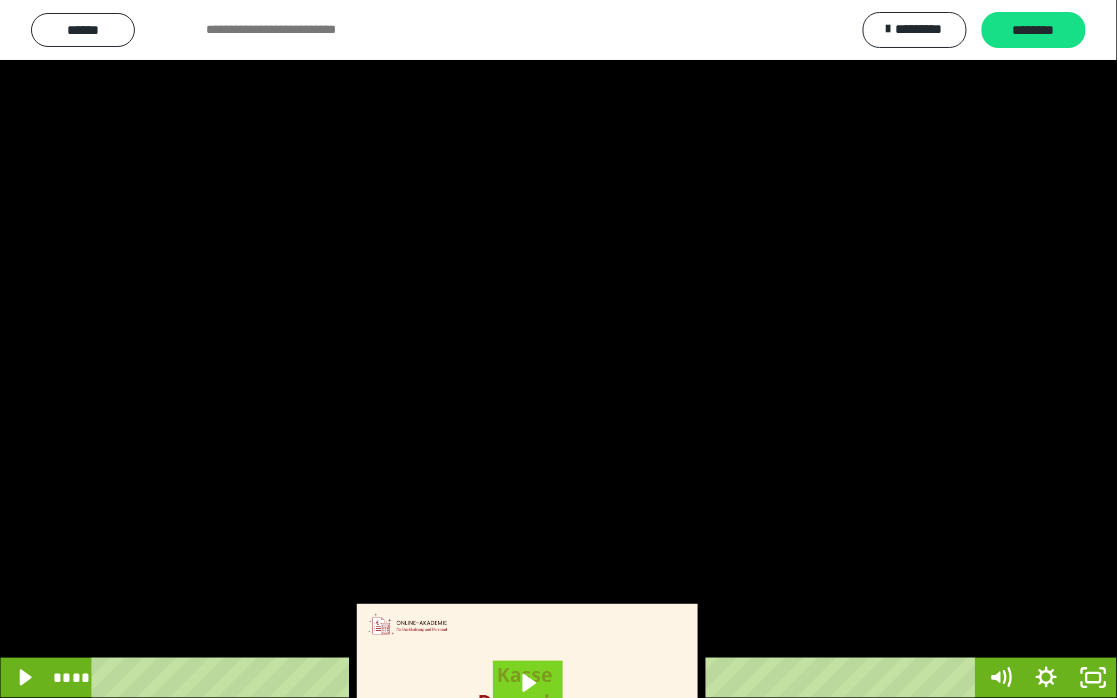 click at bounding box center [558, 349] 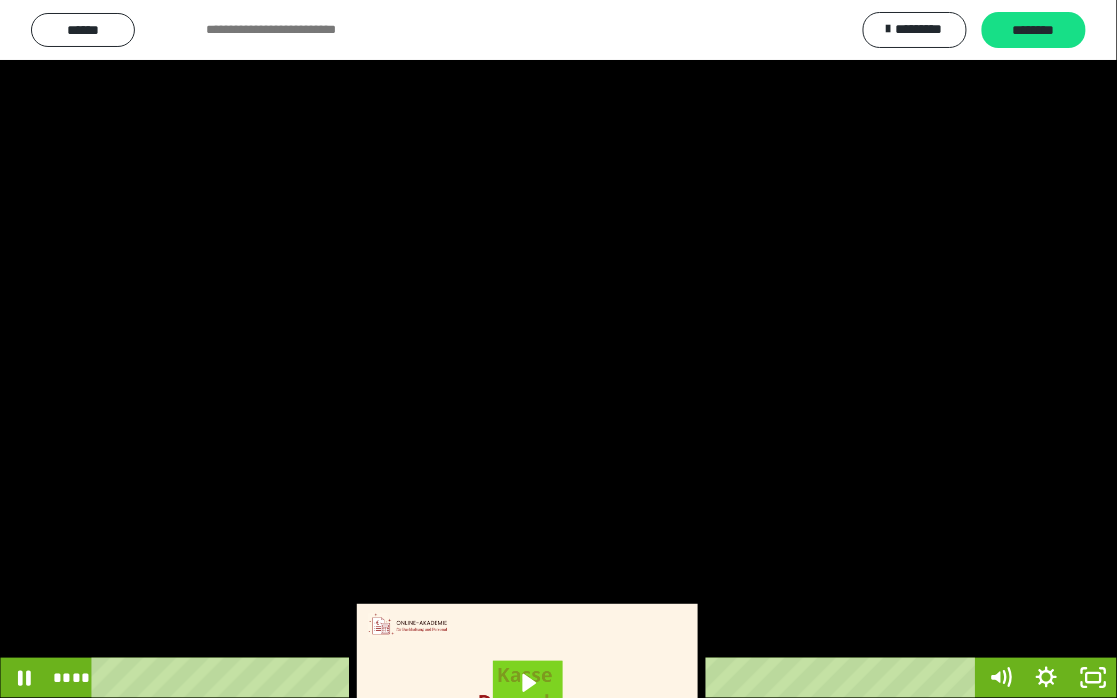 click at bounding box center (558, 349) 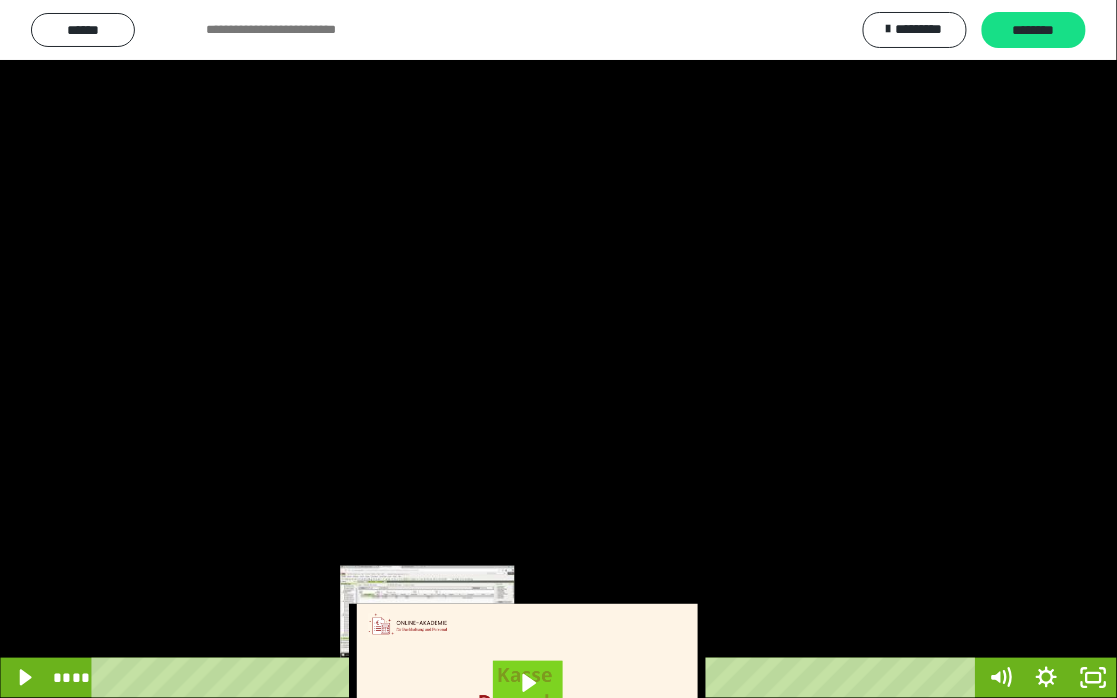 click at bounding box center [433, 677] 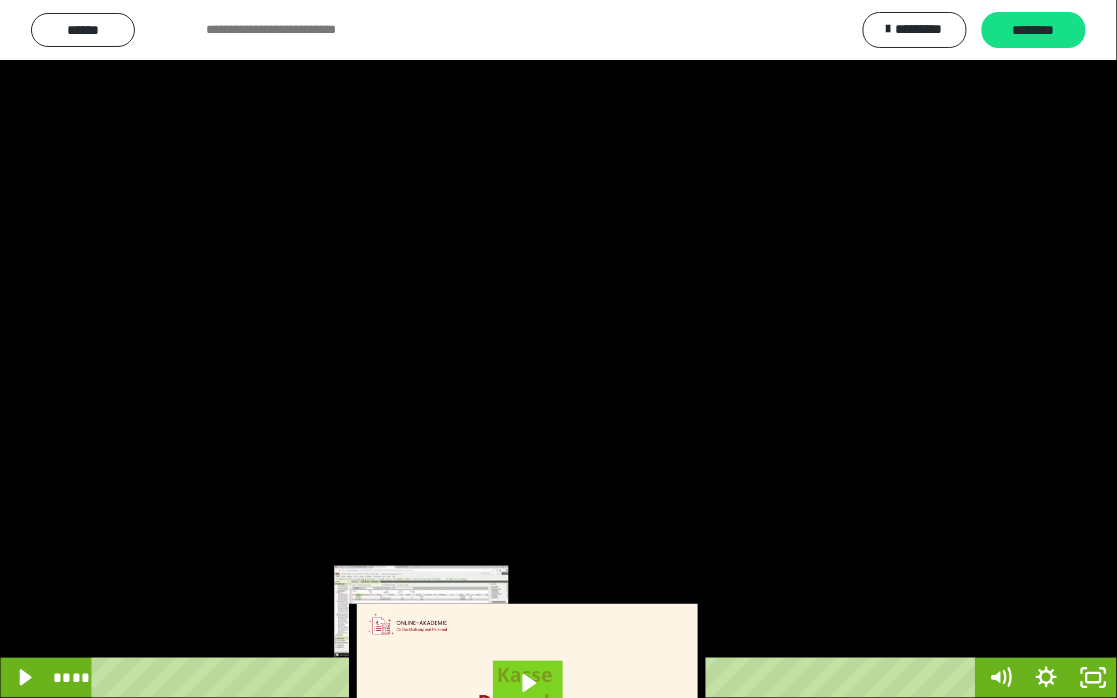 click at bounding box center (421, 677) 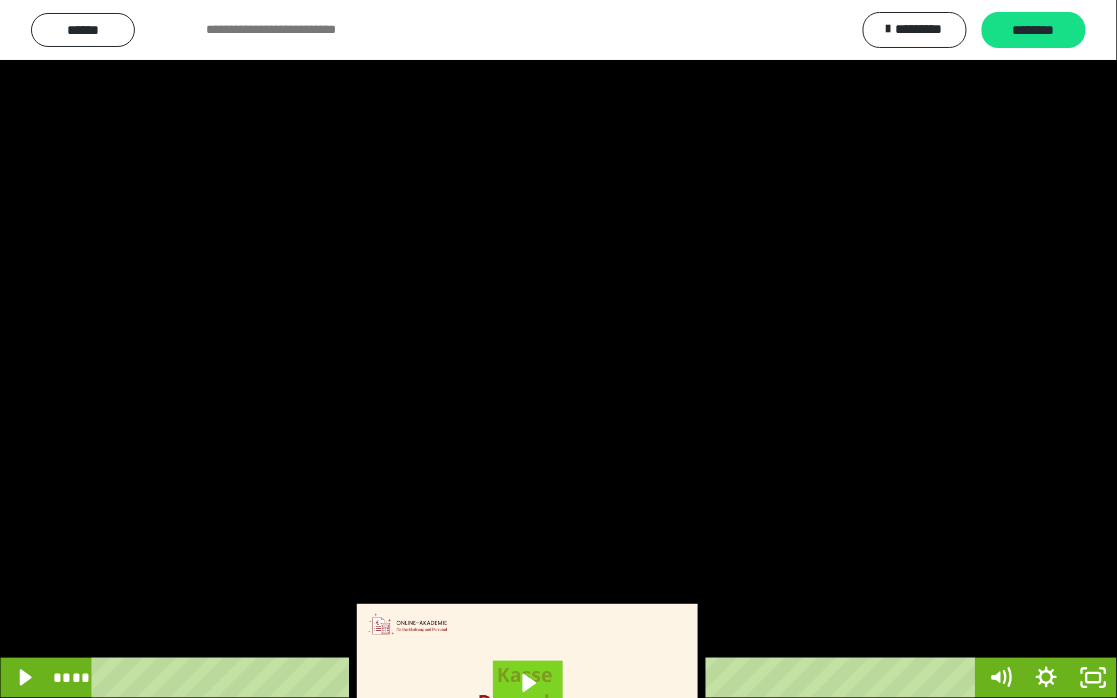 click at bounding box center (558, 349) 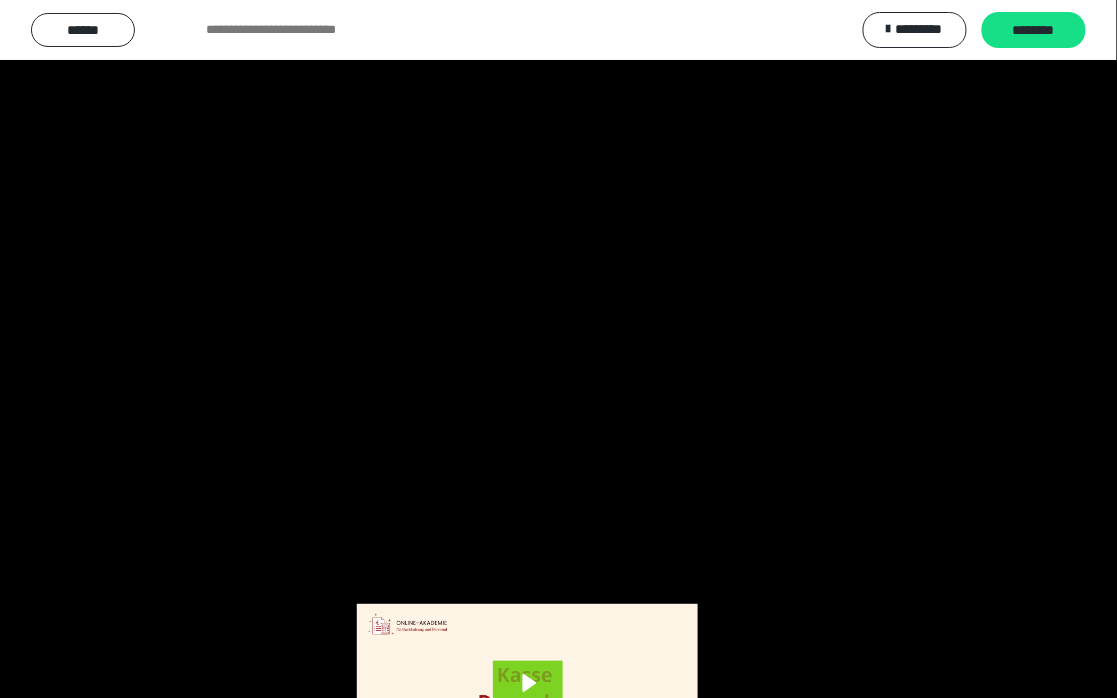 type 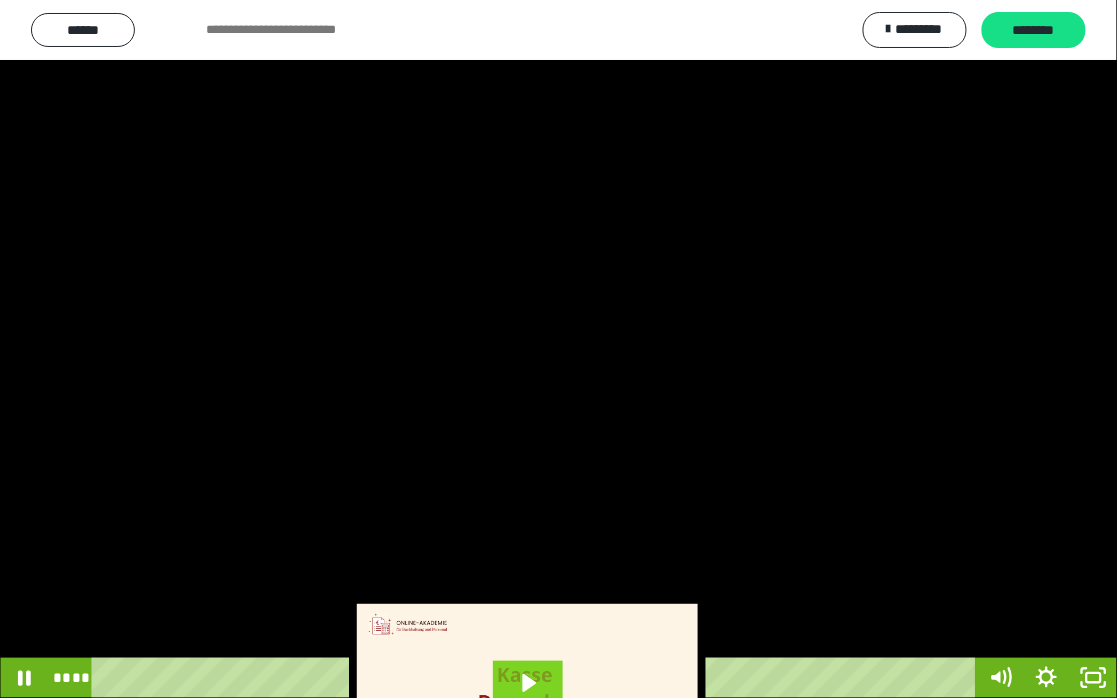 click at bounding box center [558, 349] 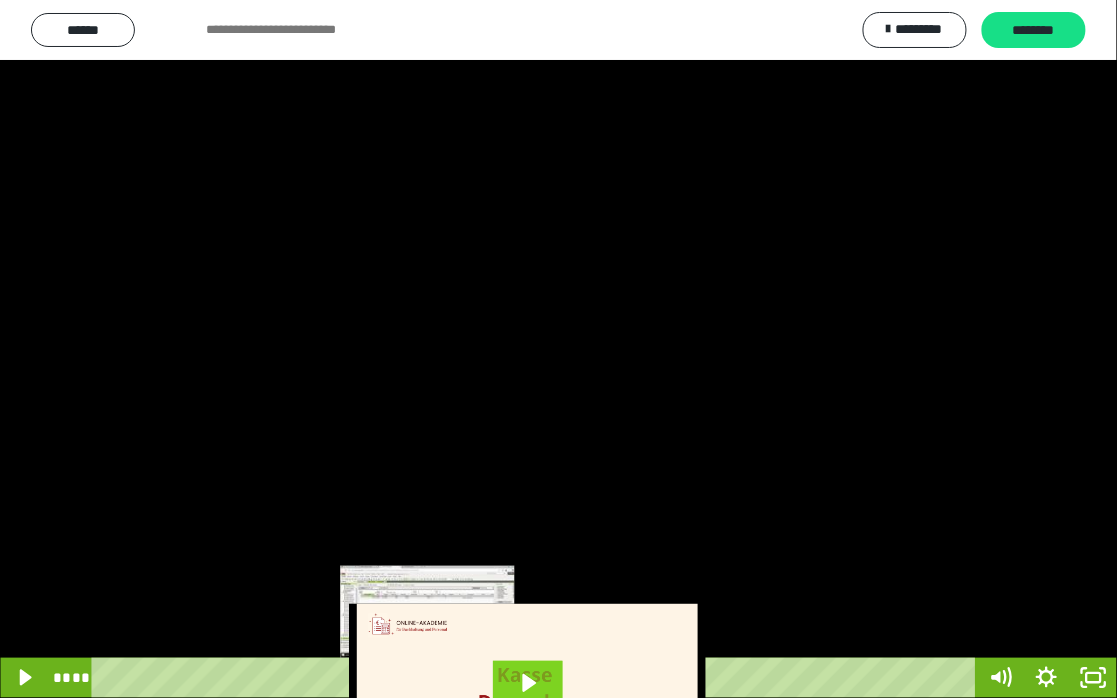 click at bounding box center (431, 677) 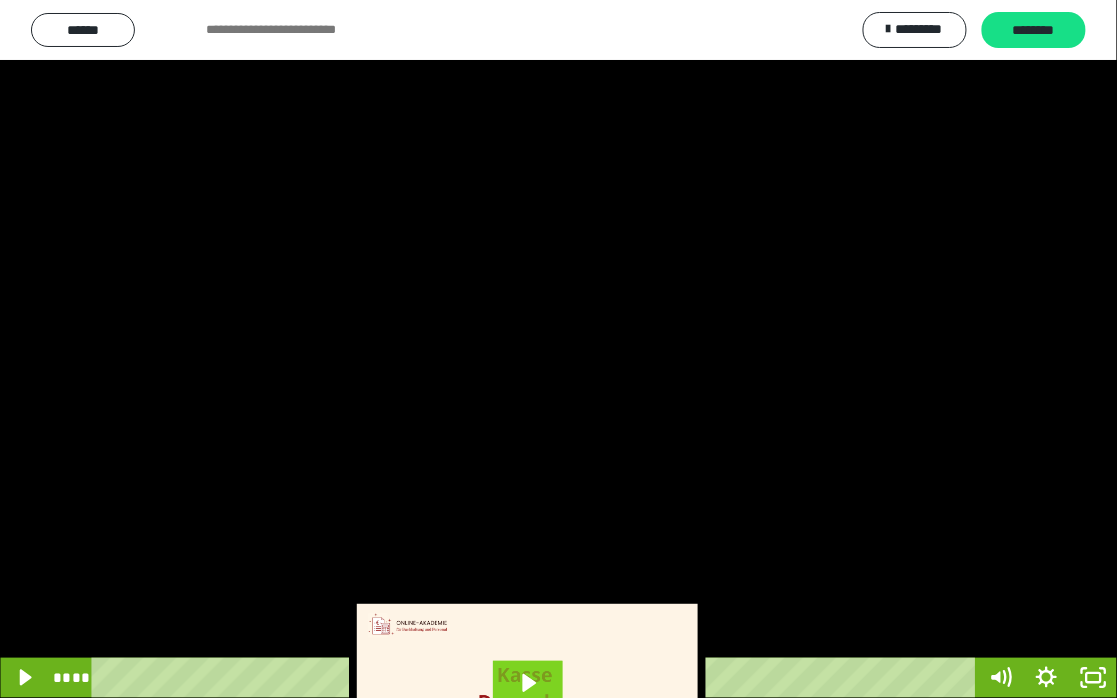click at bounding box center [558, 349] 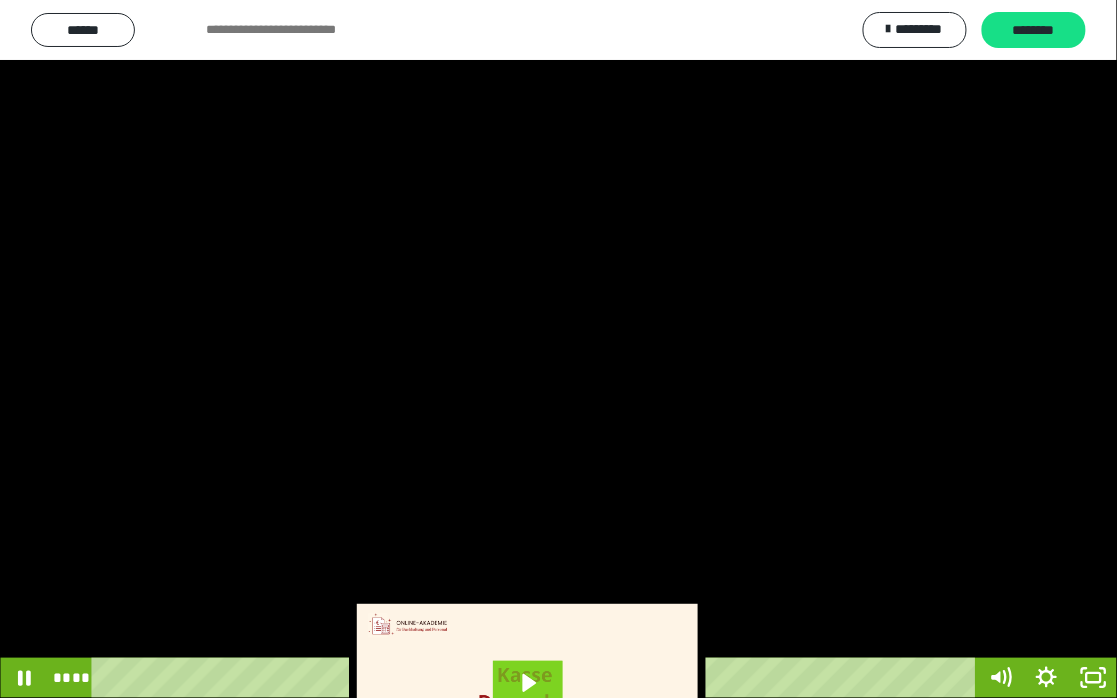 click at bounding box center (558, 349) 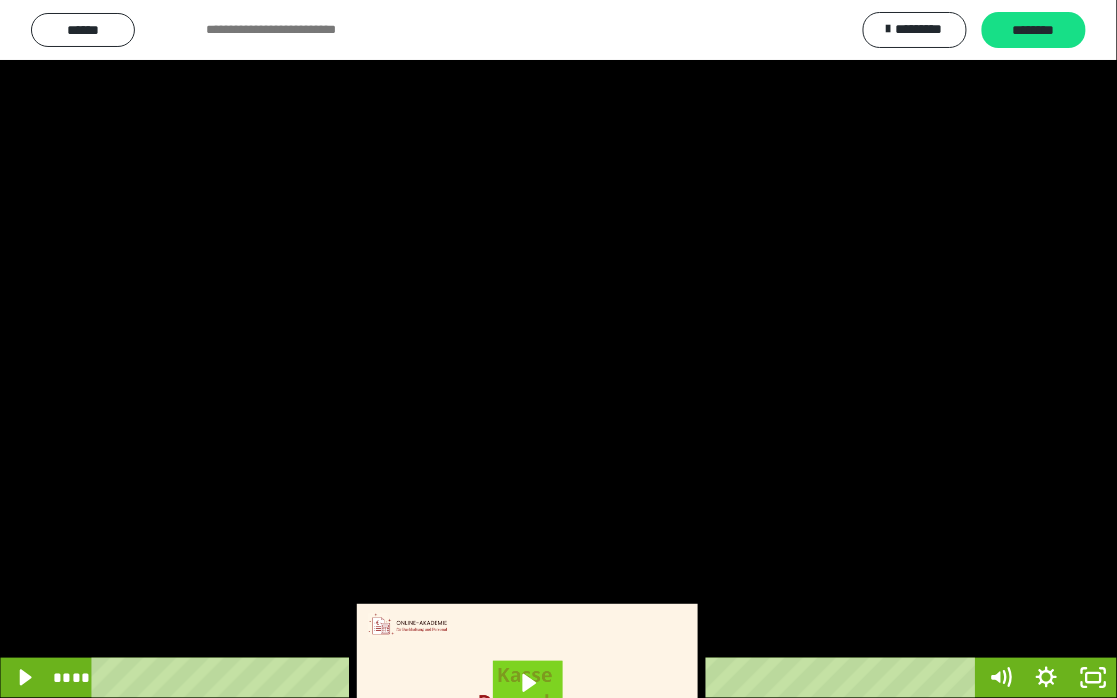 click at bounding box center [558, 349] 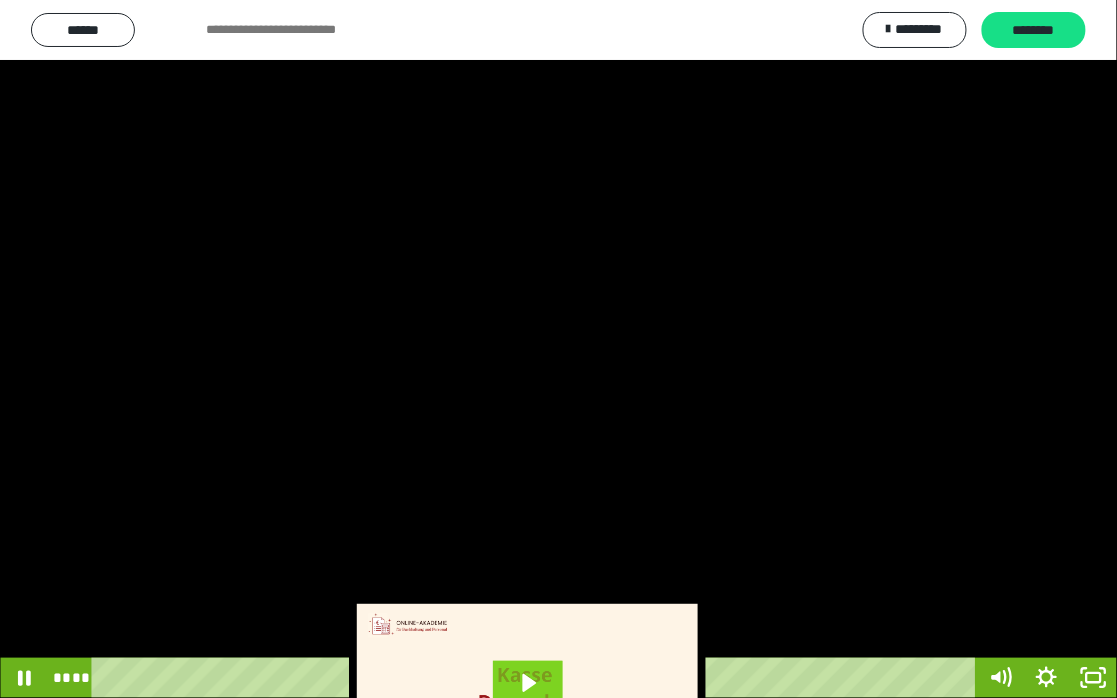 click at bounding box center (558, 349) 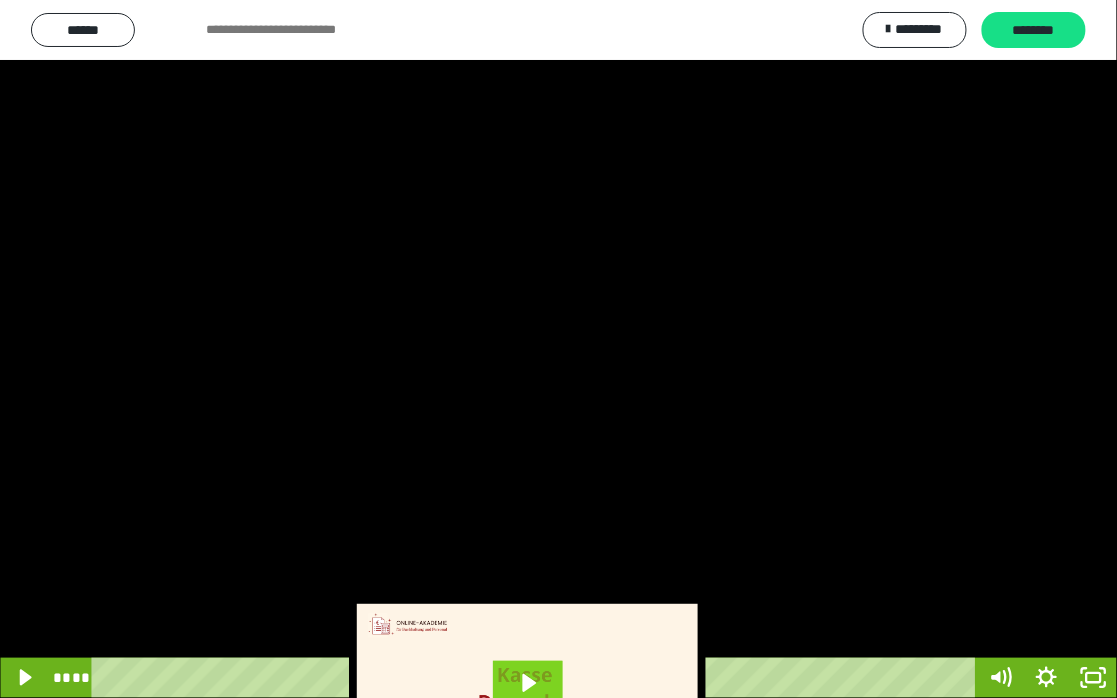 click at bounding box center (558, 349) 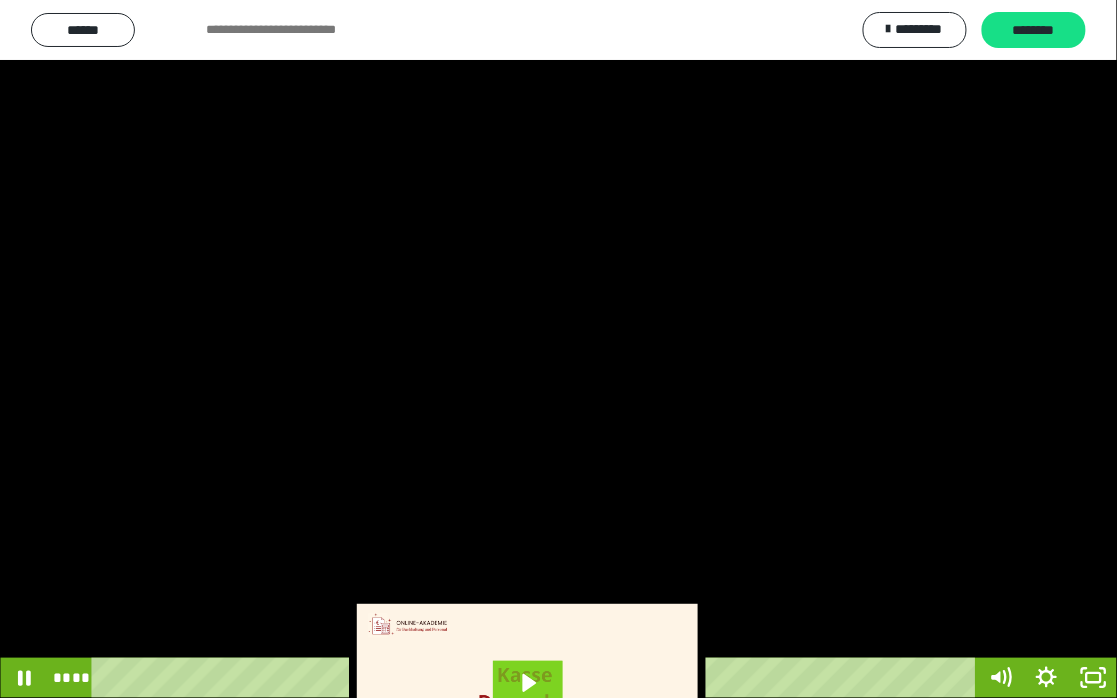 click at bounding box center (558, 349) 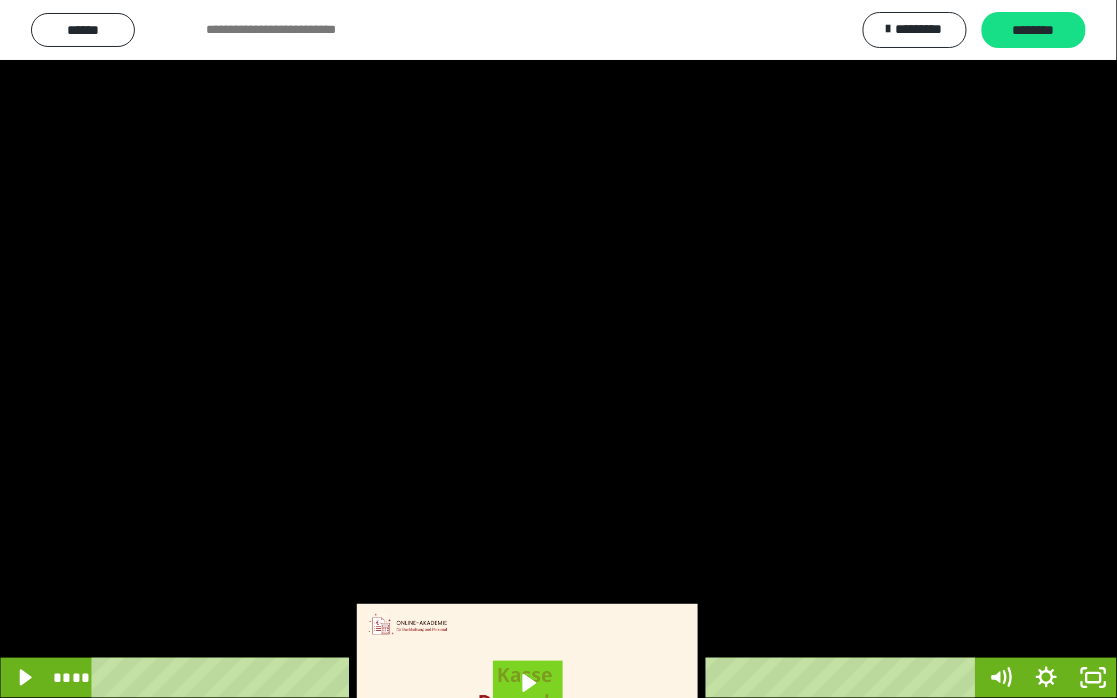 click at bounding box center (558, 349) 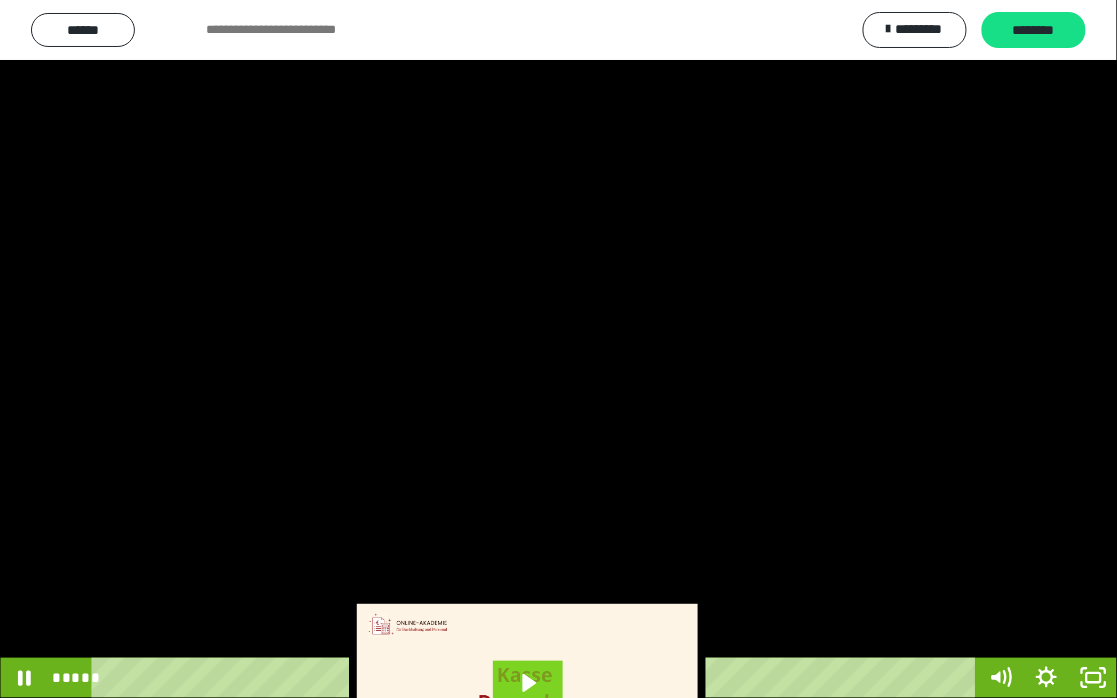 click at bounding box center [558, 349] 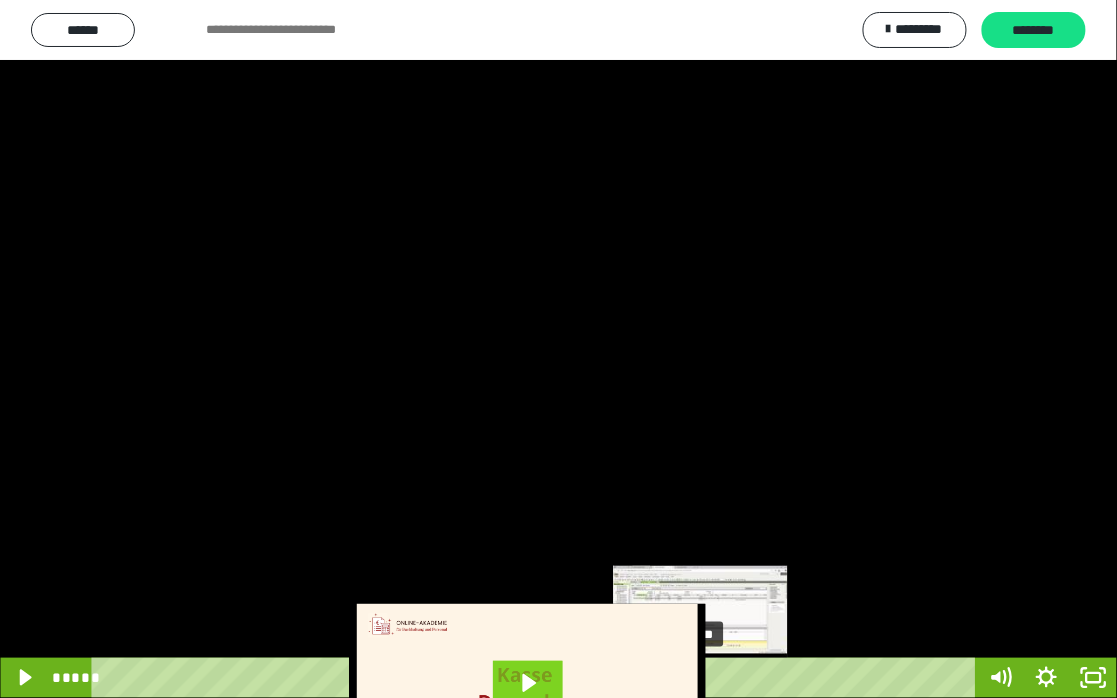 click on "*****" at bounding box center [537, 678] 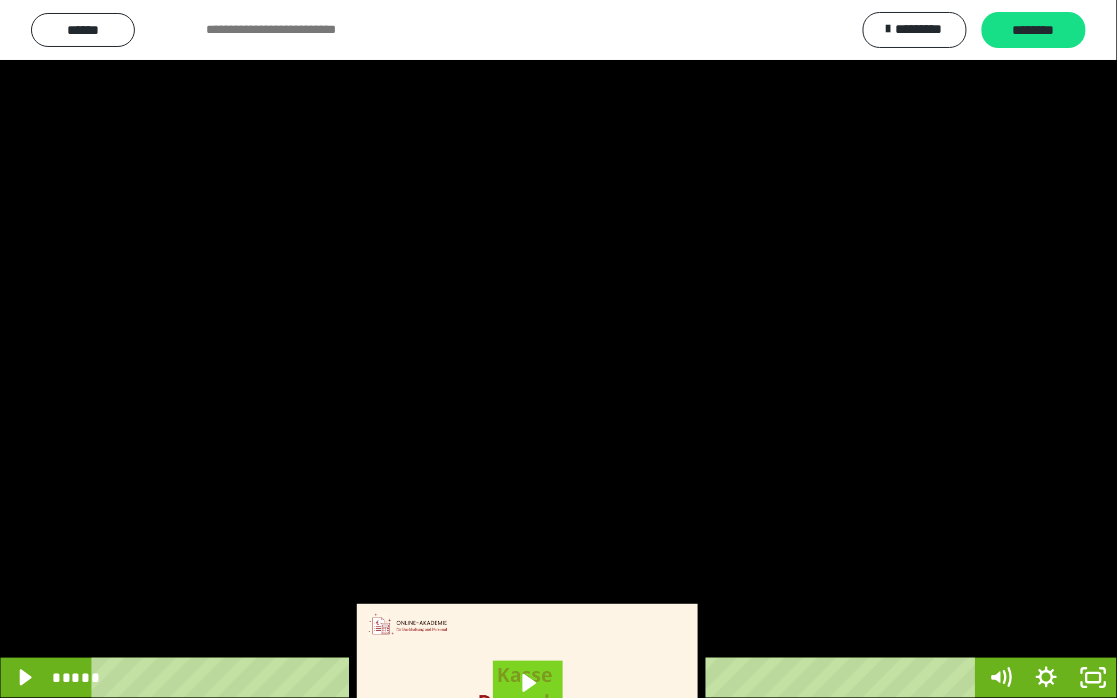 click at bounding box center (558, 349) 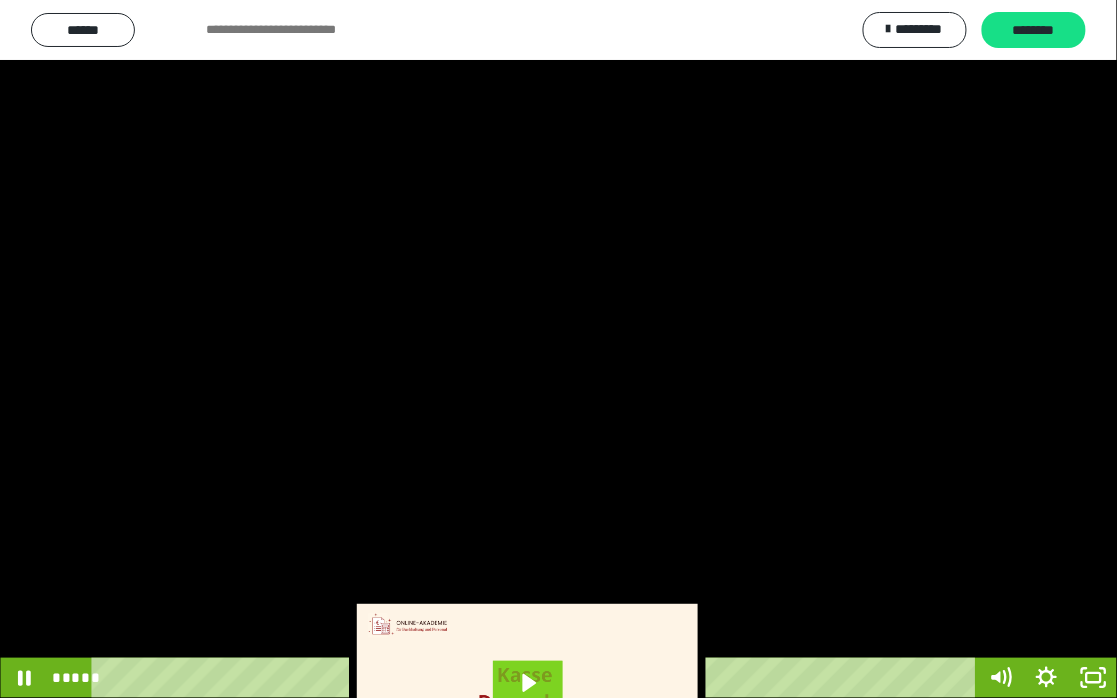 click at bounding box center [558, 349] 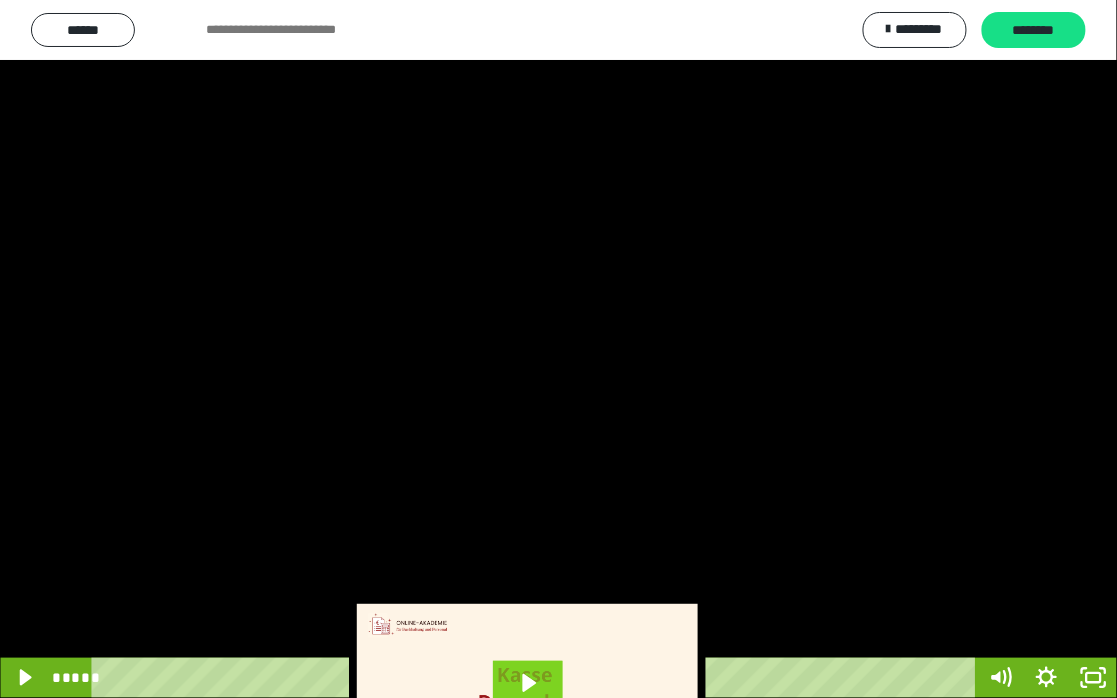 click at bounding box center [558, 349] 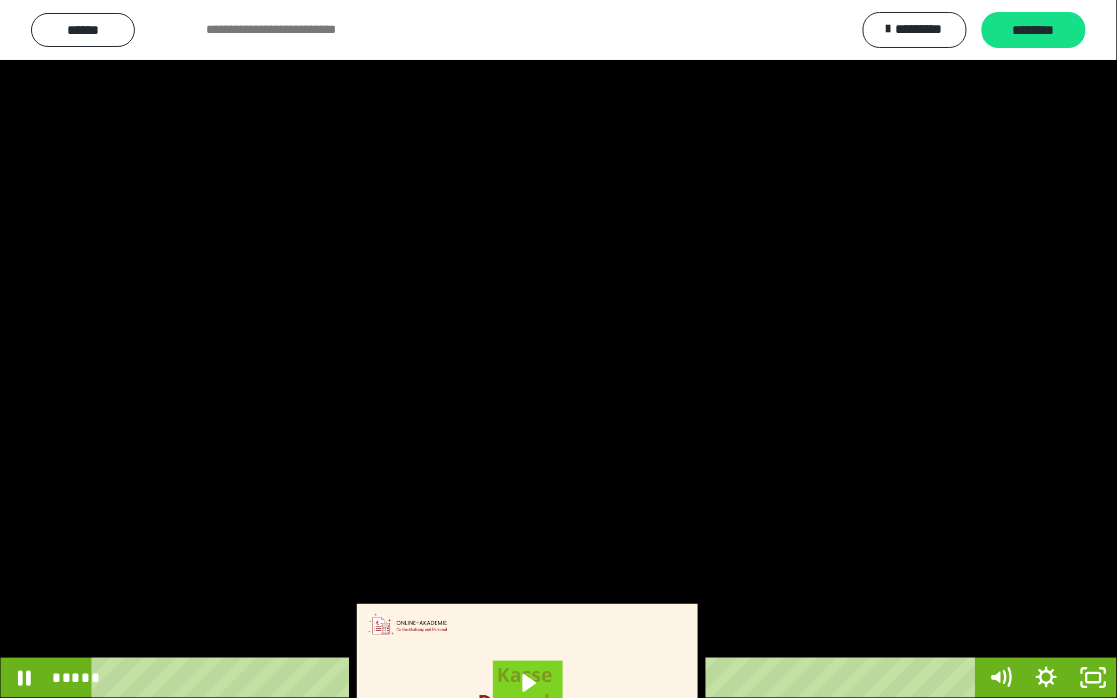 click at bounding box center [558, 349] 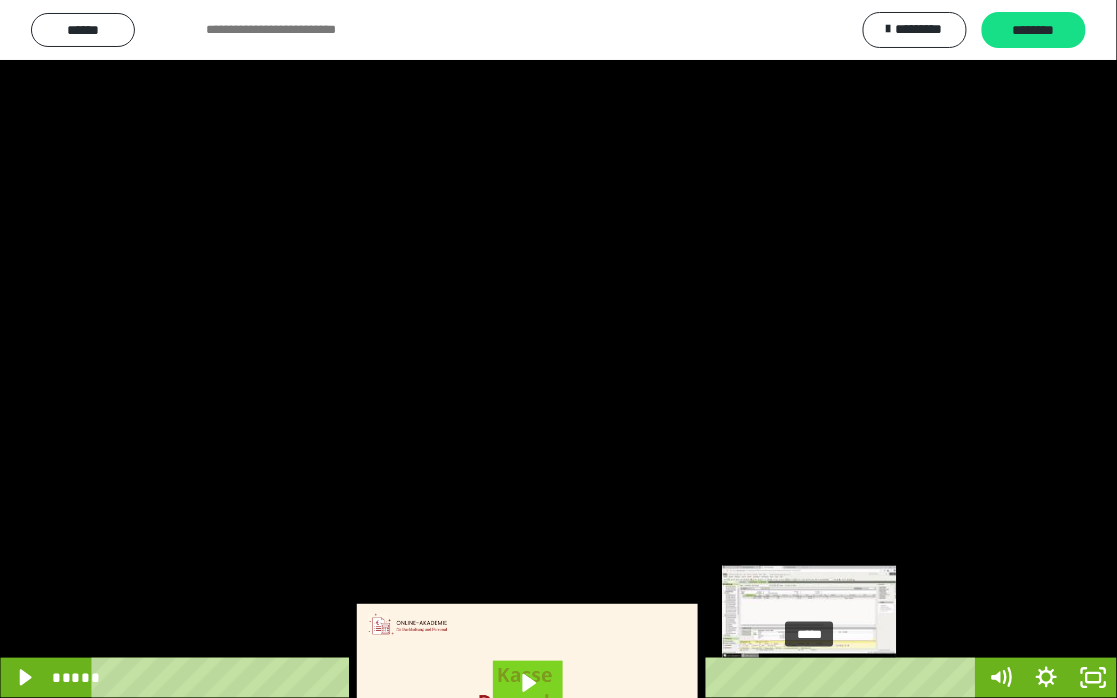 click on "*****" at bounding box center (537, 678) 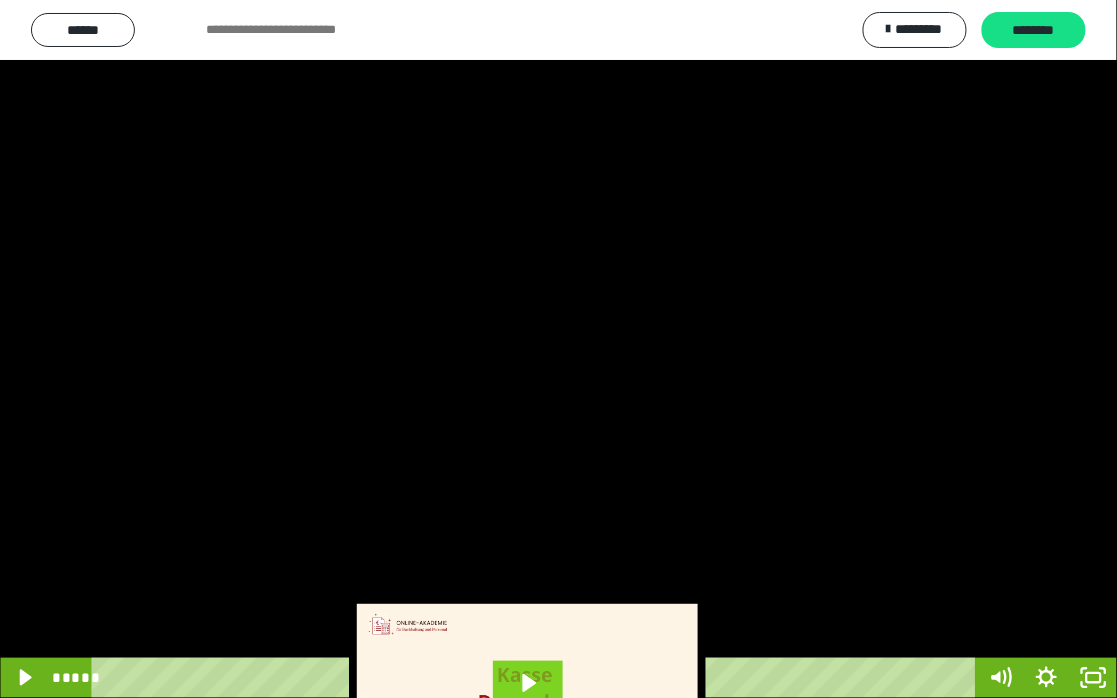 click at bounding box center [558, 349] 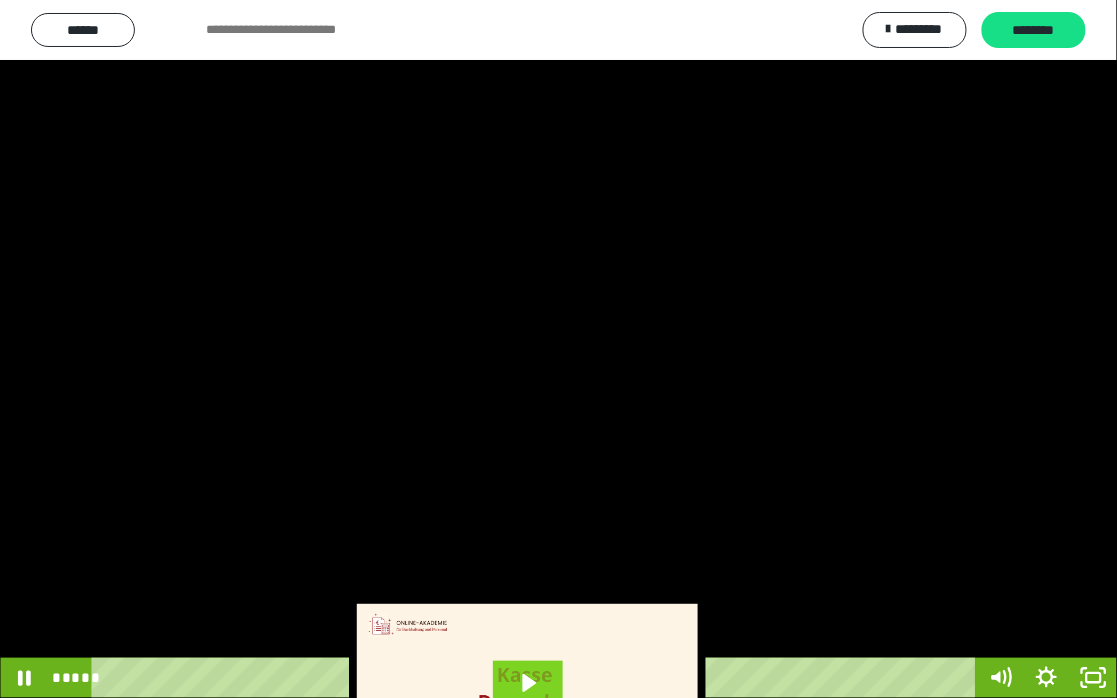 click at bounding box center [558, 349] 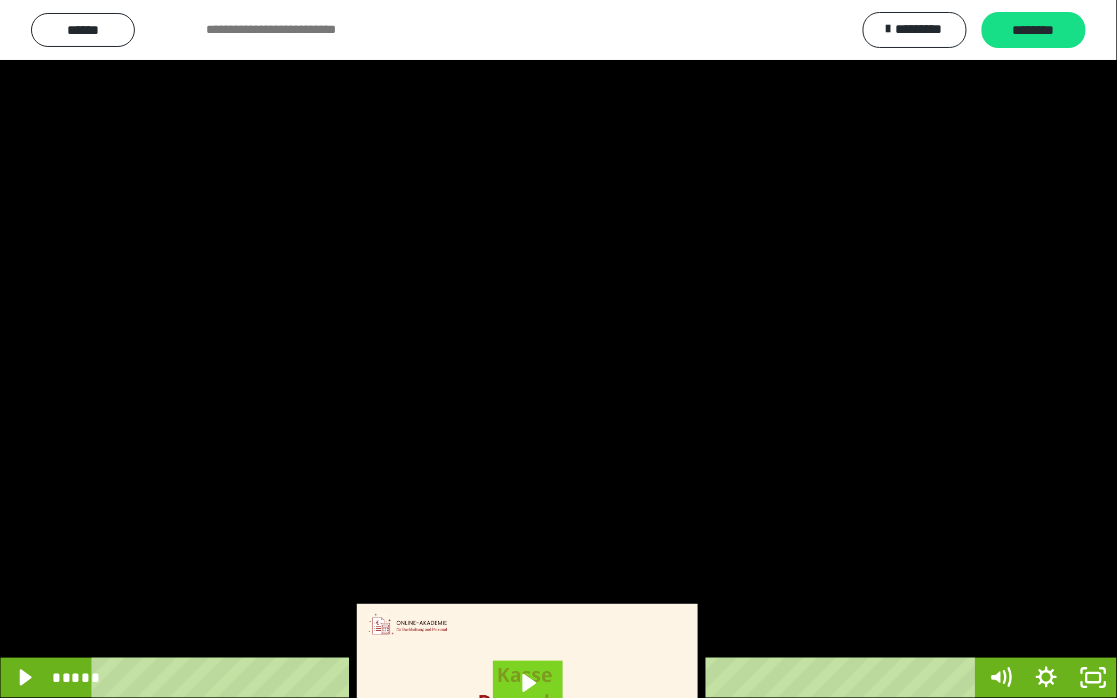 click at bounding box center [558, 349] 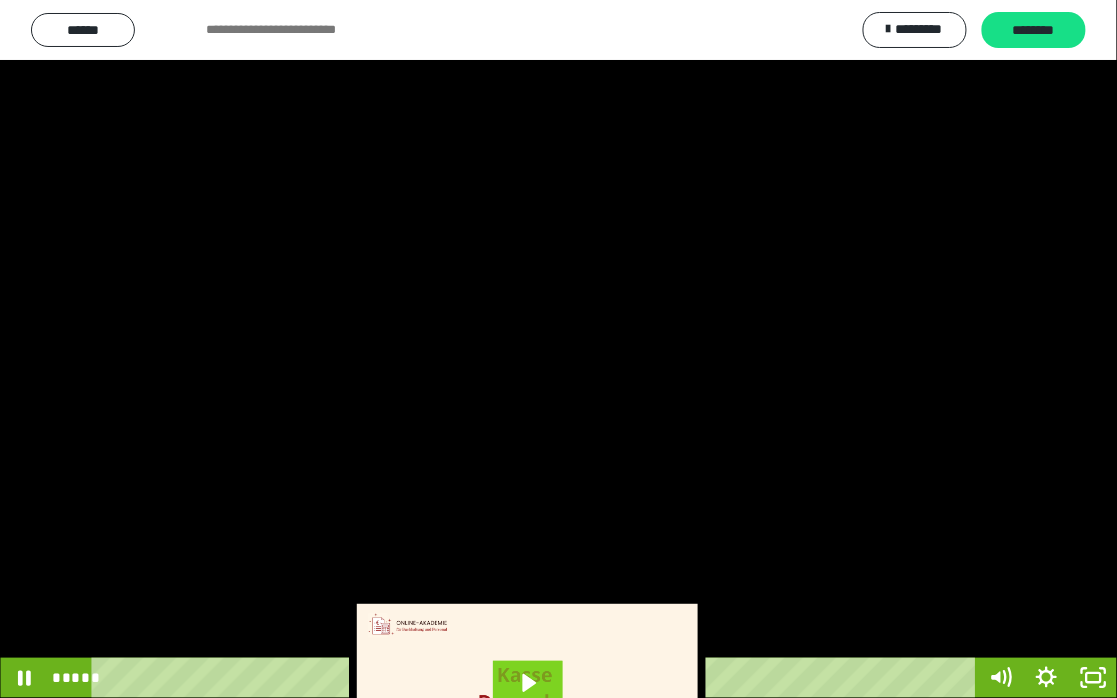 click at bounding box center [558, 349] 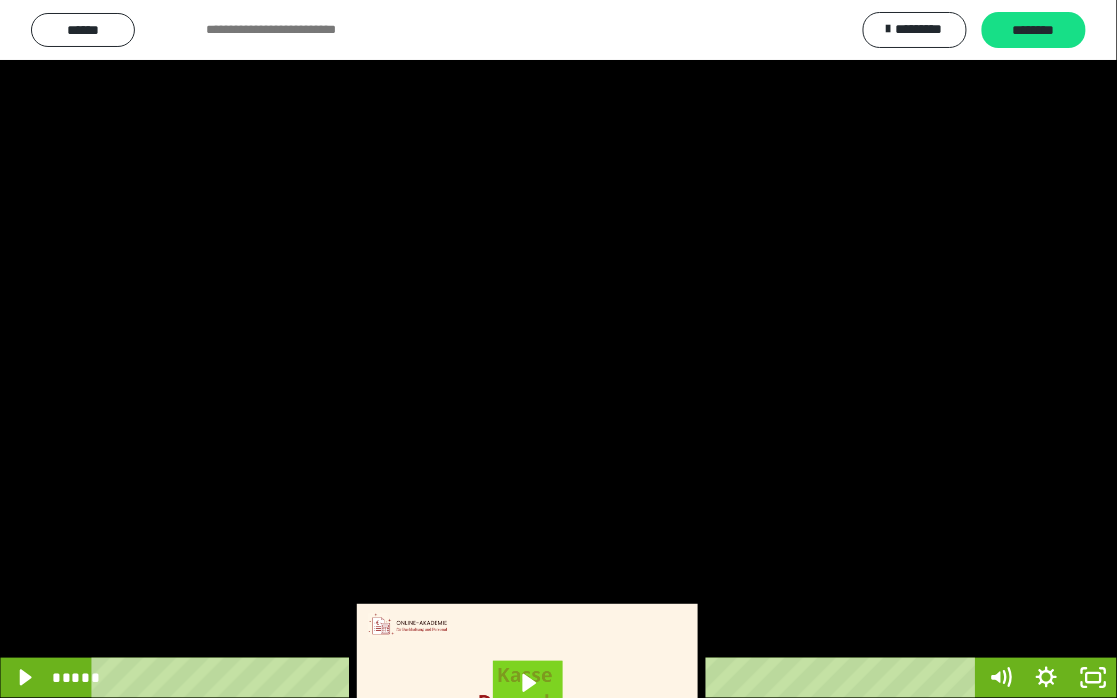 click at bounding box center [558, 349] 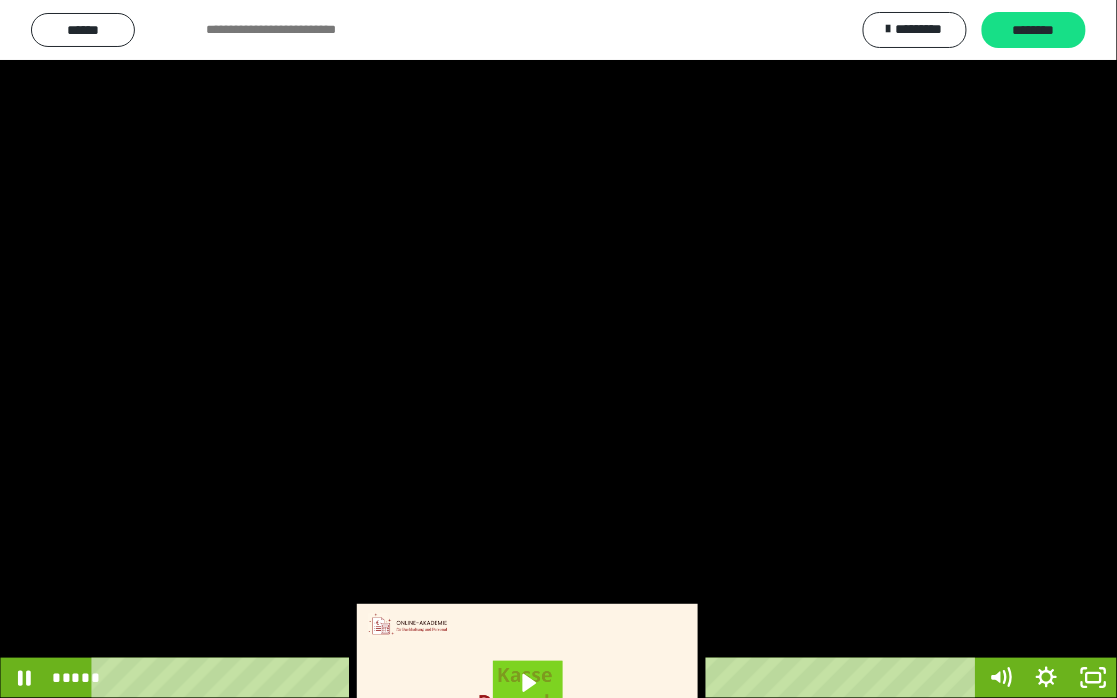 click at bounding box center [558, 349] 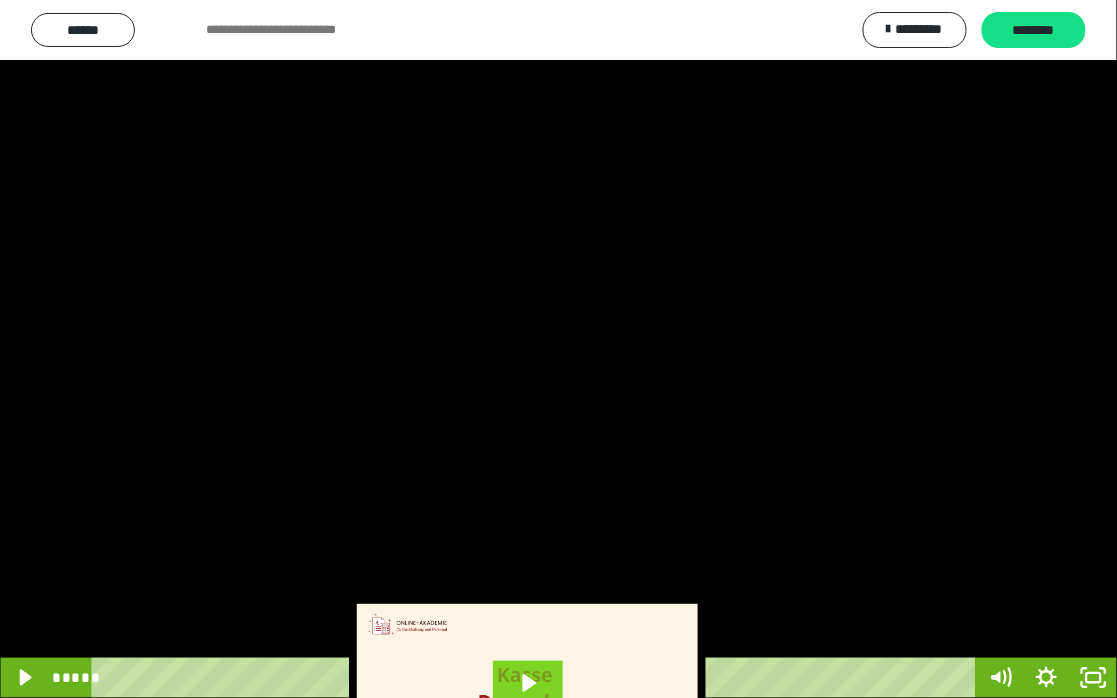 click at bounding box center (558, 349) 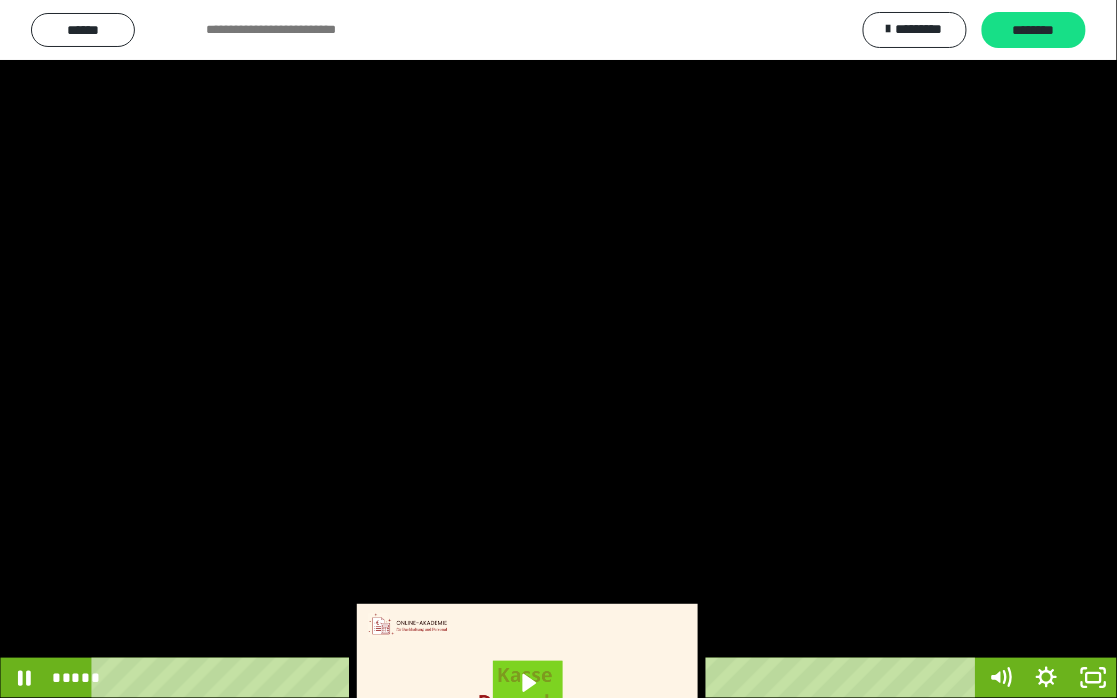 click at bounding box center [558, 349] 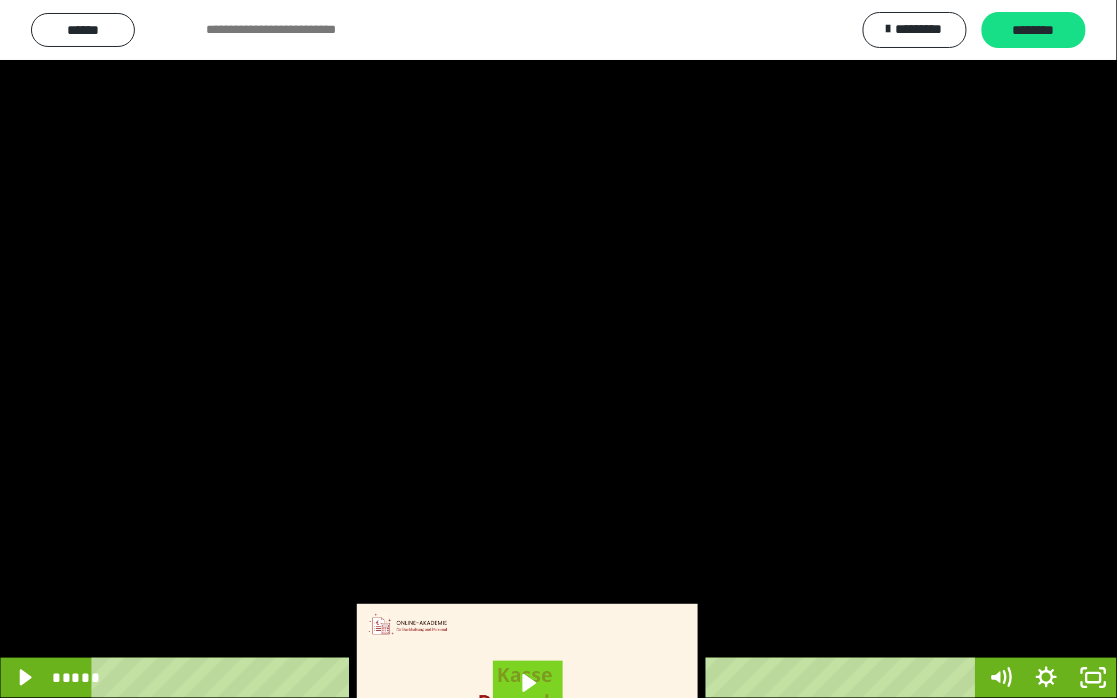 click at bounding box center [558, 349] 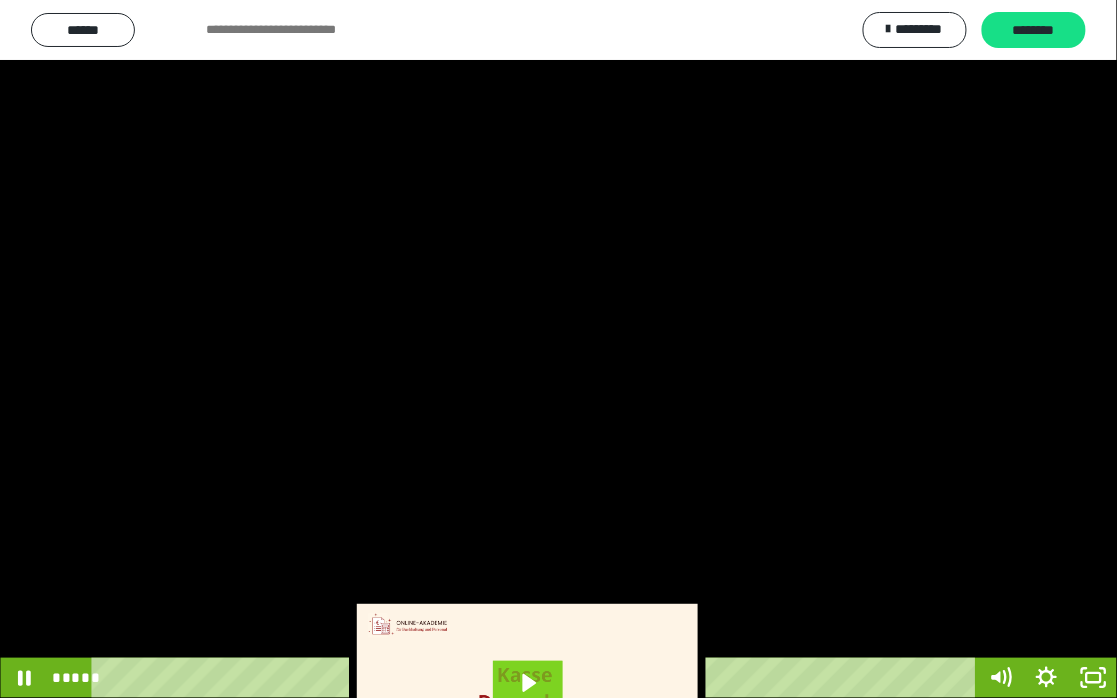 click at bounding box center (558, 349) 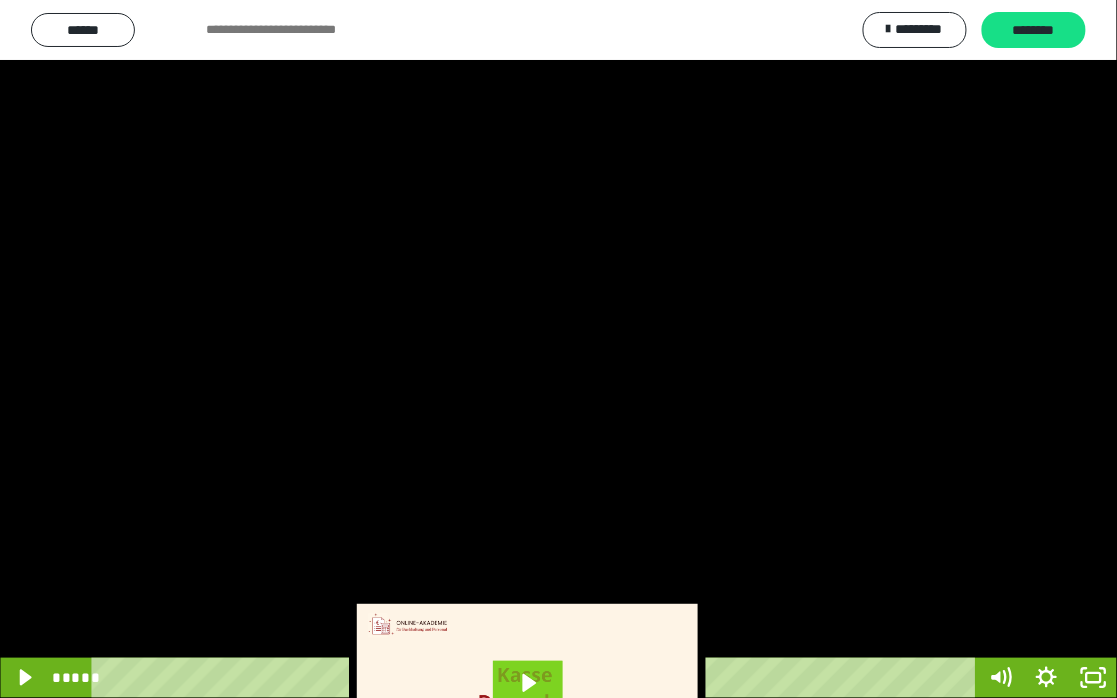 click at bounding box center [558, 349] 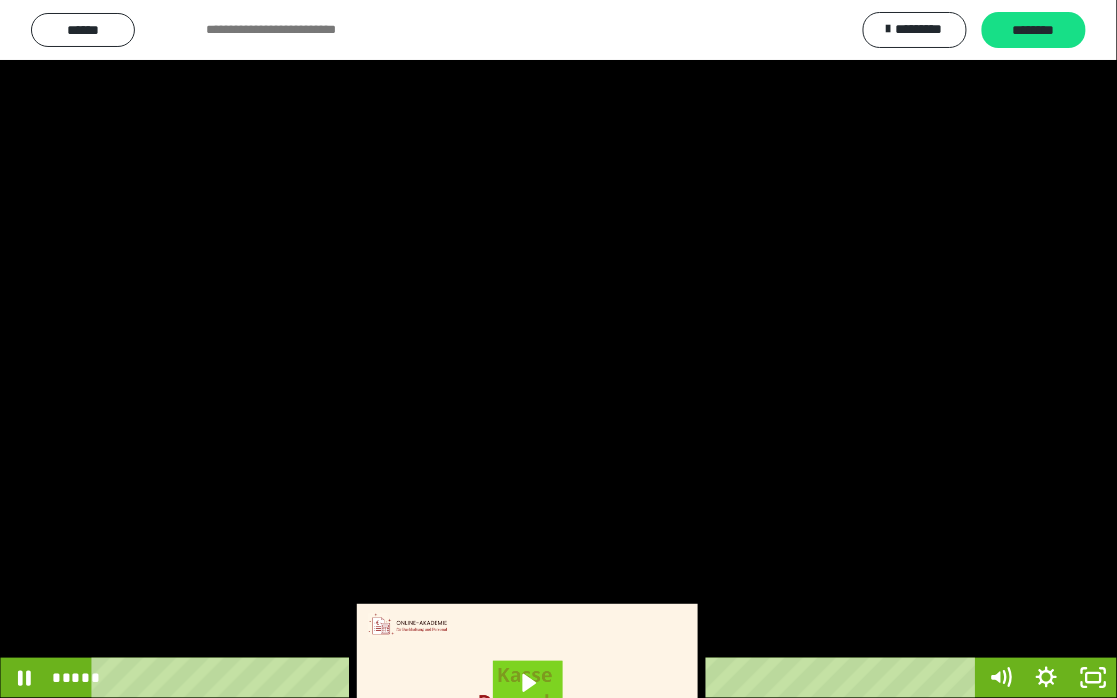 click at bounding box center (558, 349) 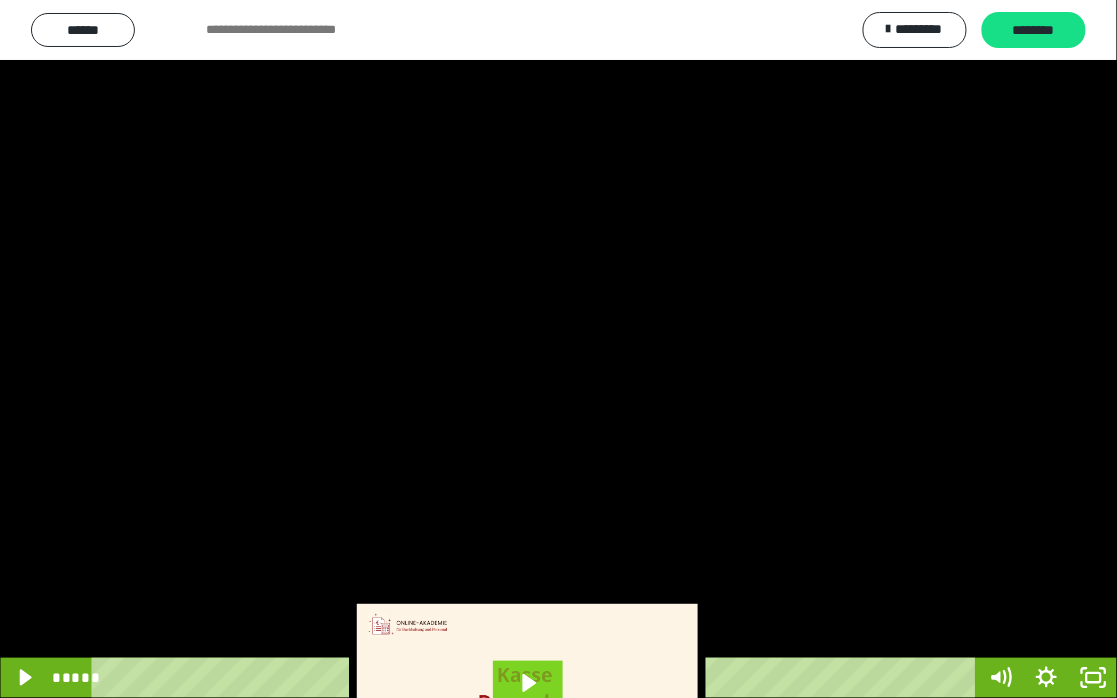 drag, startPoint x: 979, startPoint y: 375, endPoint x: 968, endPoint y: 319, distance: 57.070133 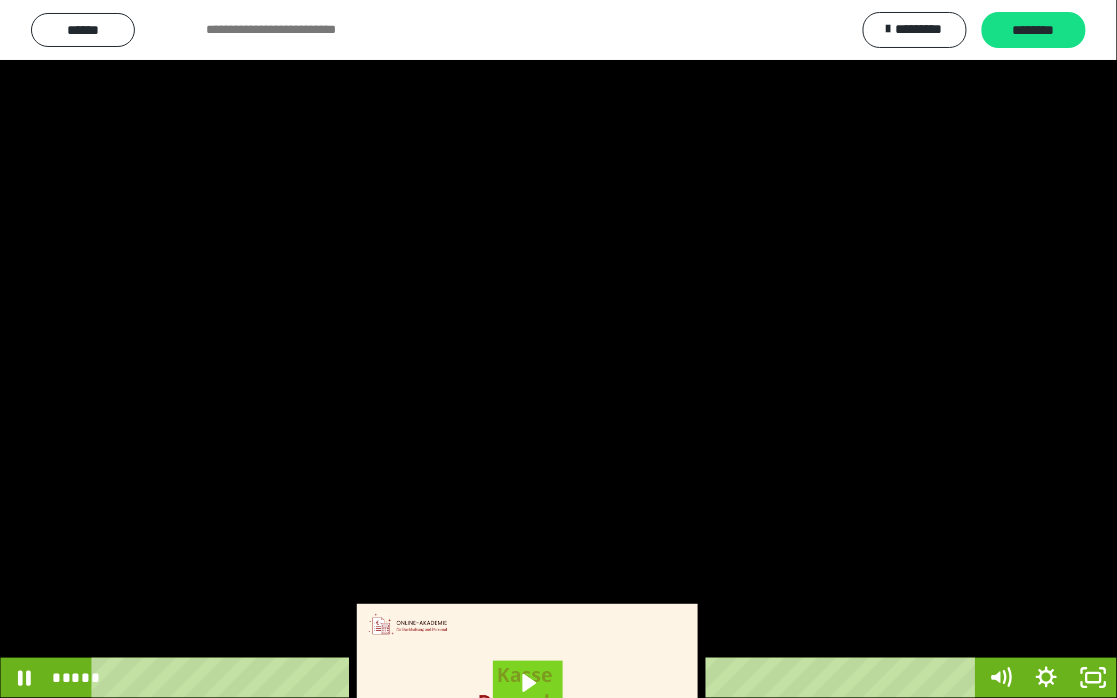 click at bounding box center [558, 349] 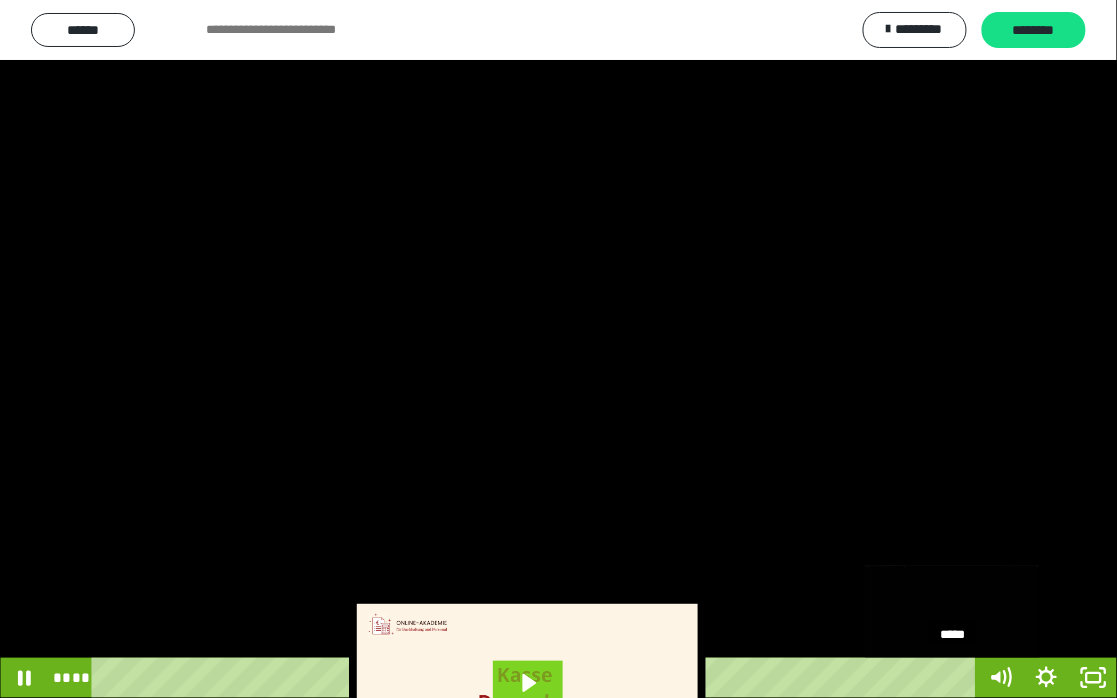 click on "*****" at bounding box center (537, 678) 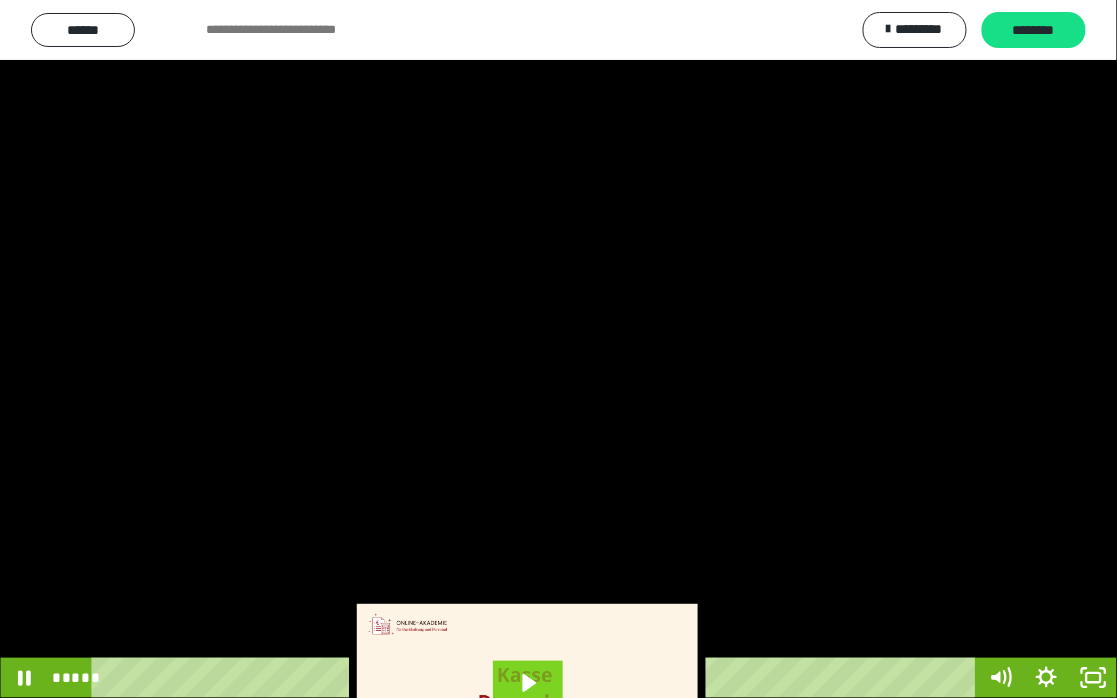 click at bounding box center (558, 349) 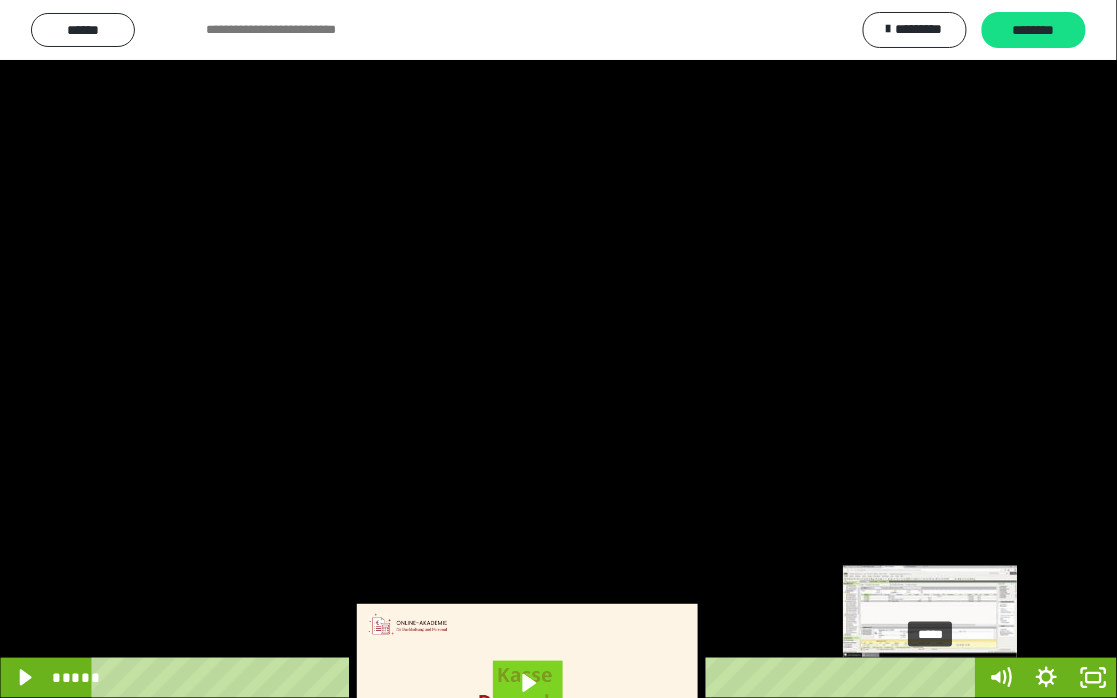 click on "*****" at bounding box center (537, 678) 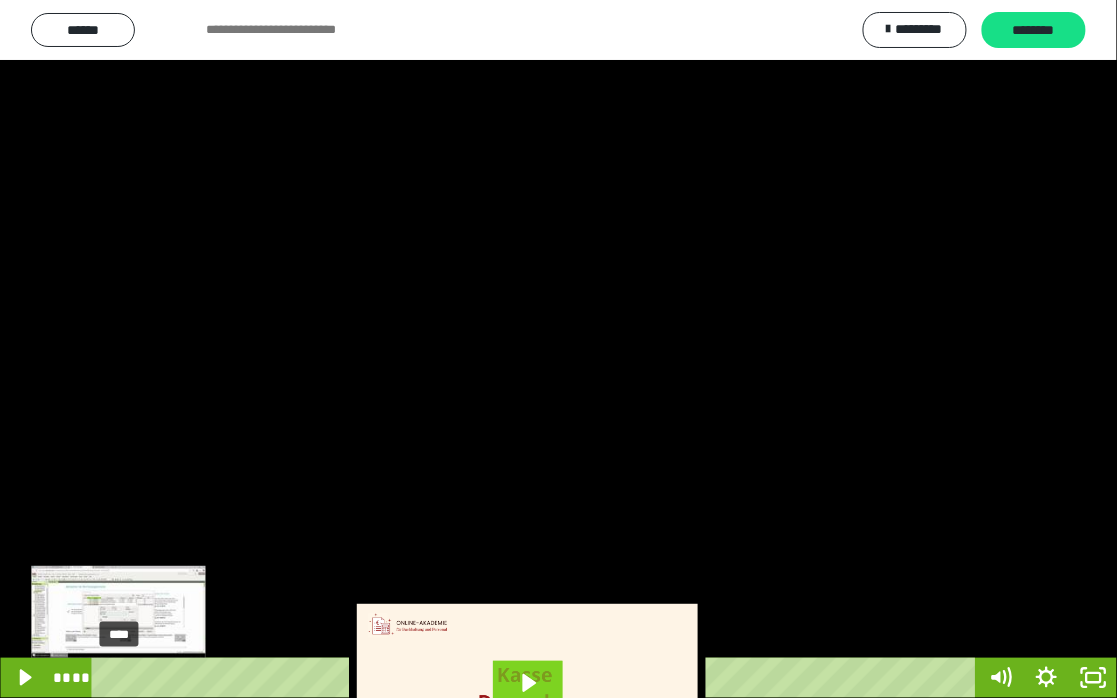 click on "****" at bounding box center [537, 678] 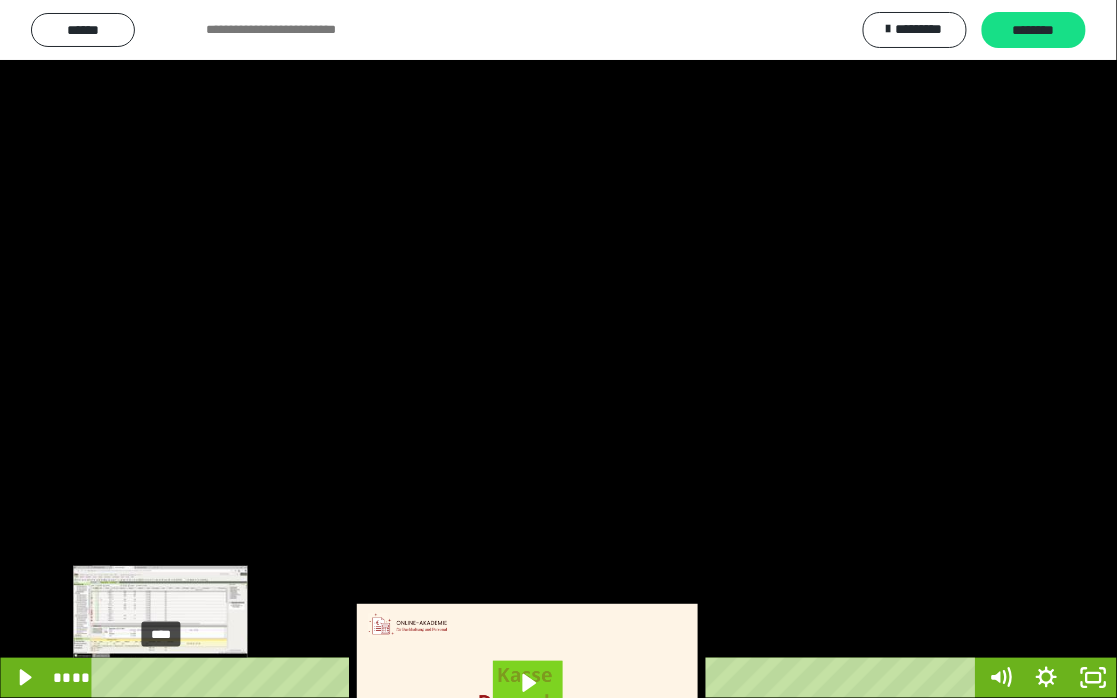 click on "****" at bounding box center (537, 678) 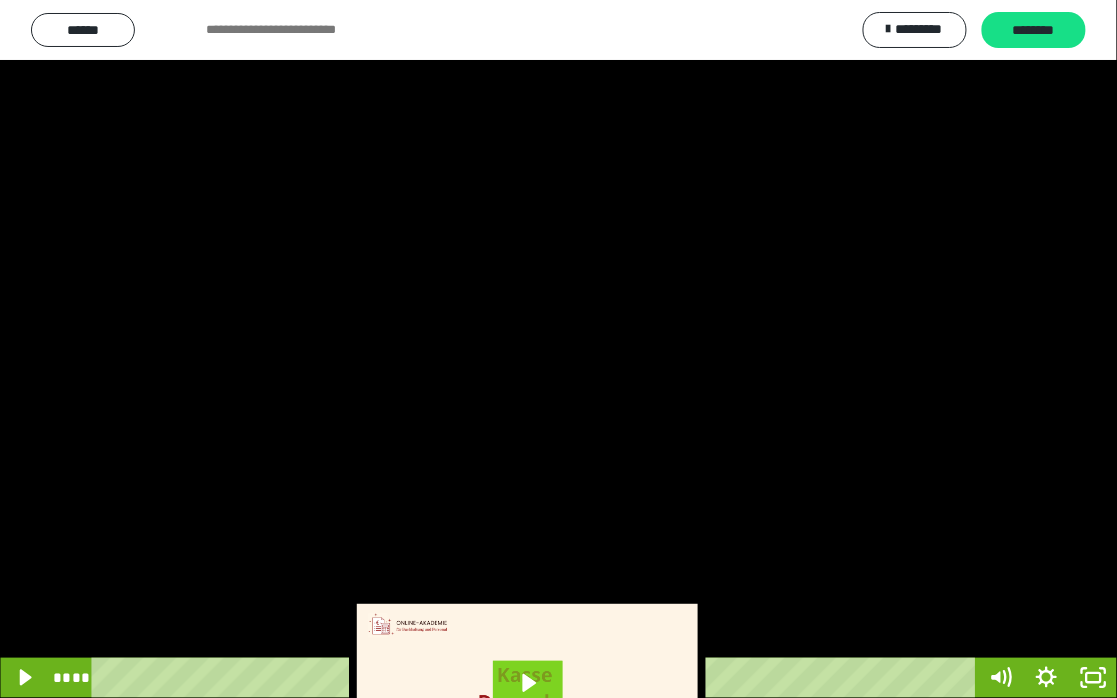 click at bounding box center (558, 349) 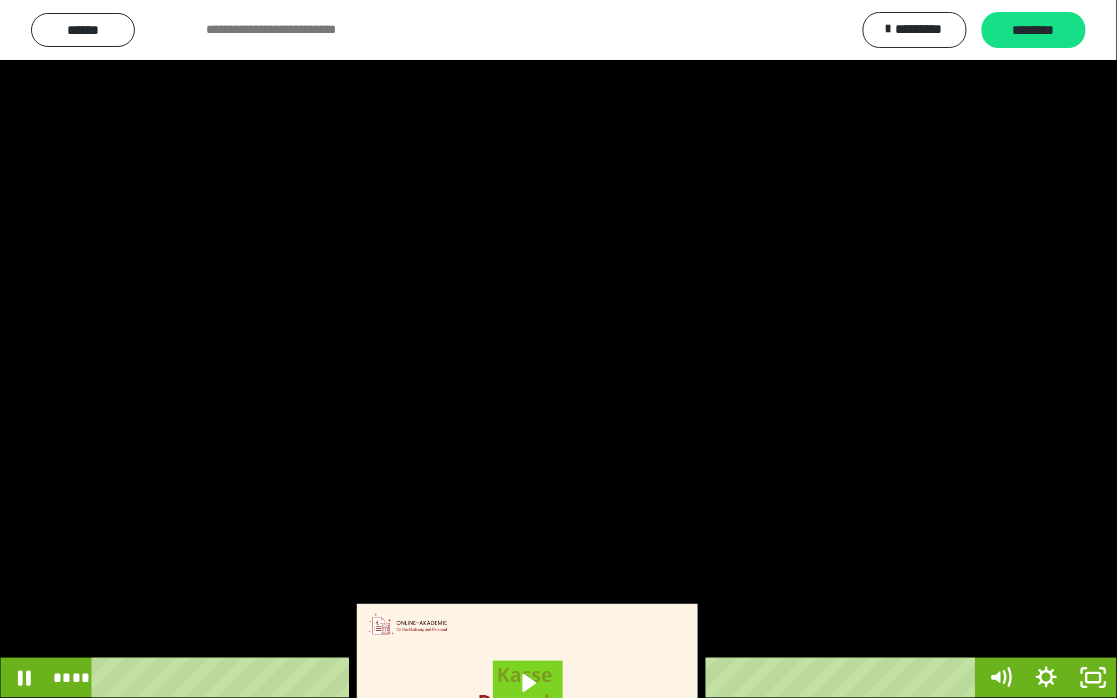 click at bounding box center [558, 349] 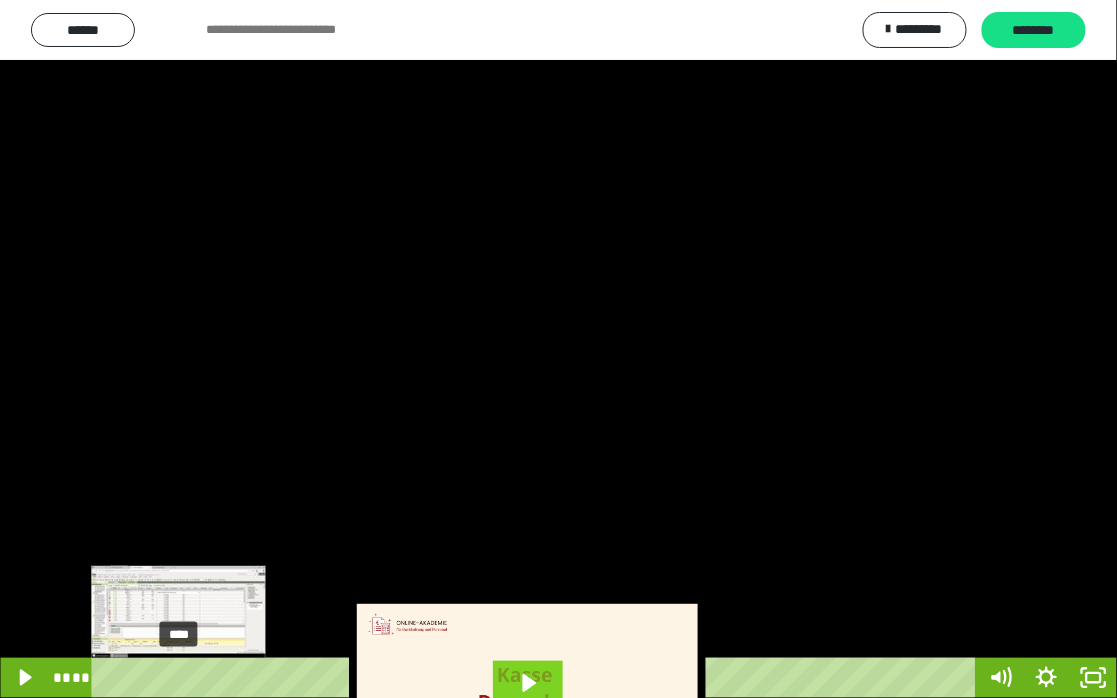 click on "****" at bounding box center [537, 678] 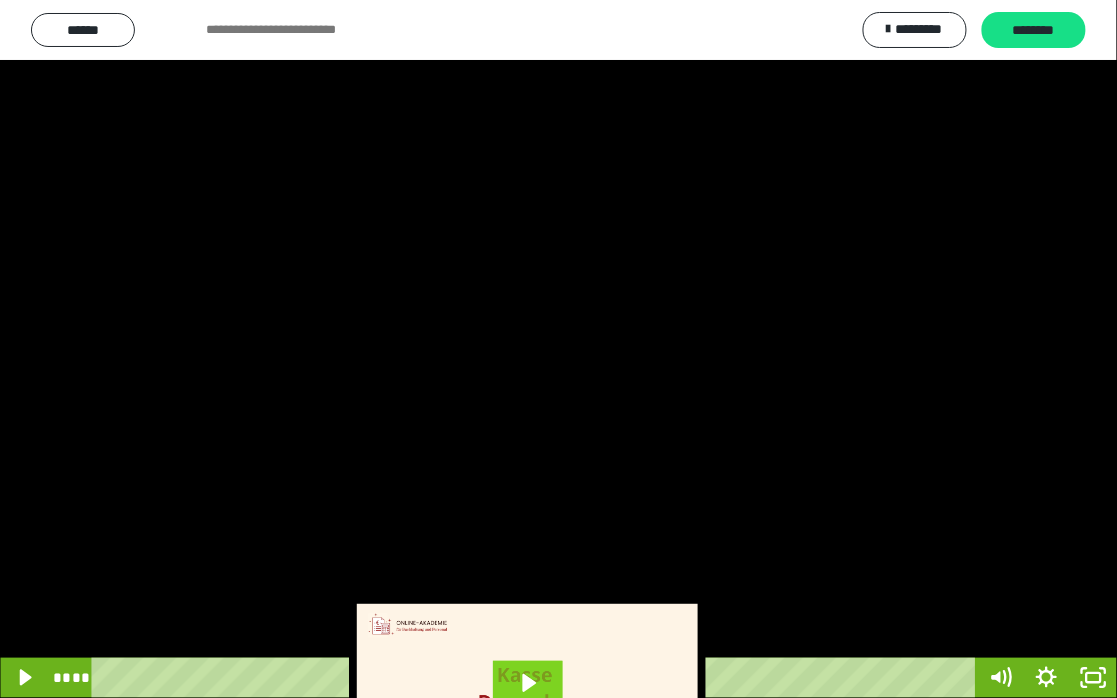 click at bounding box center (558, 349) 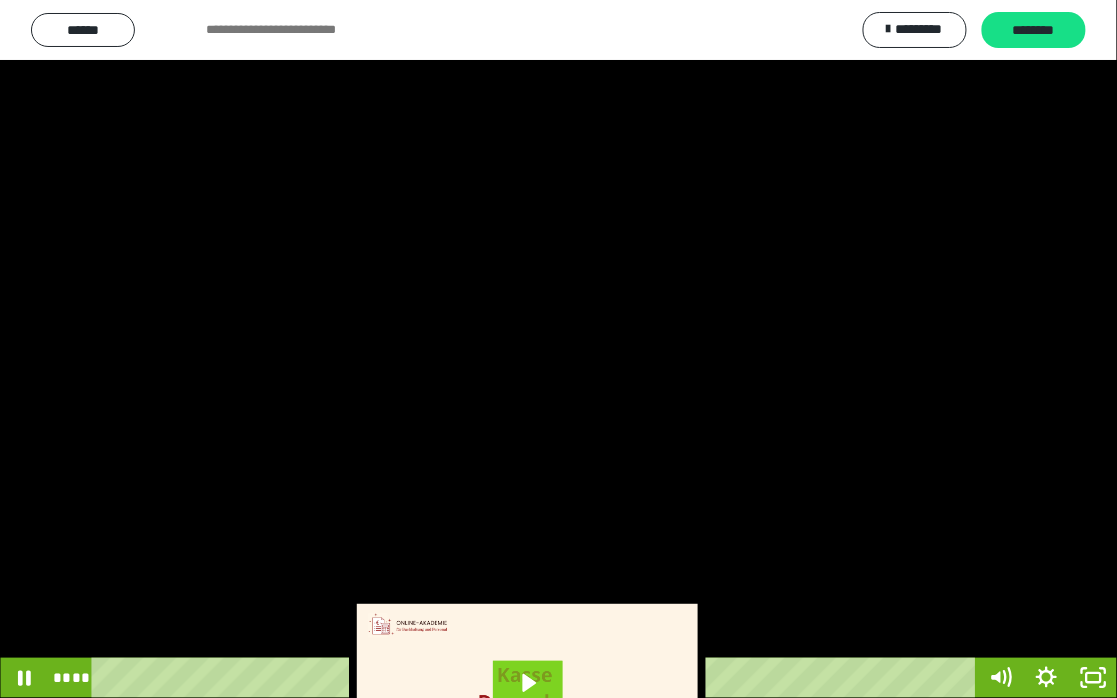 click at bounding box center (558, 349) 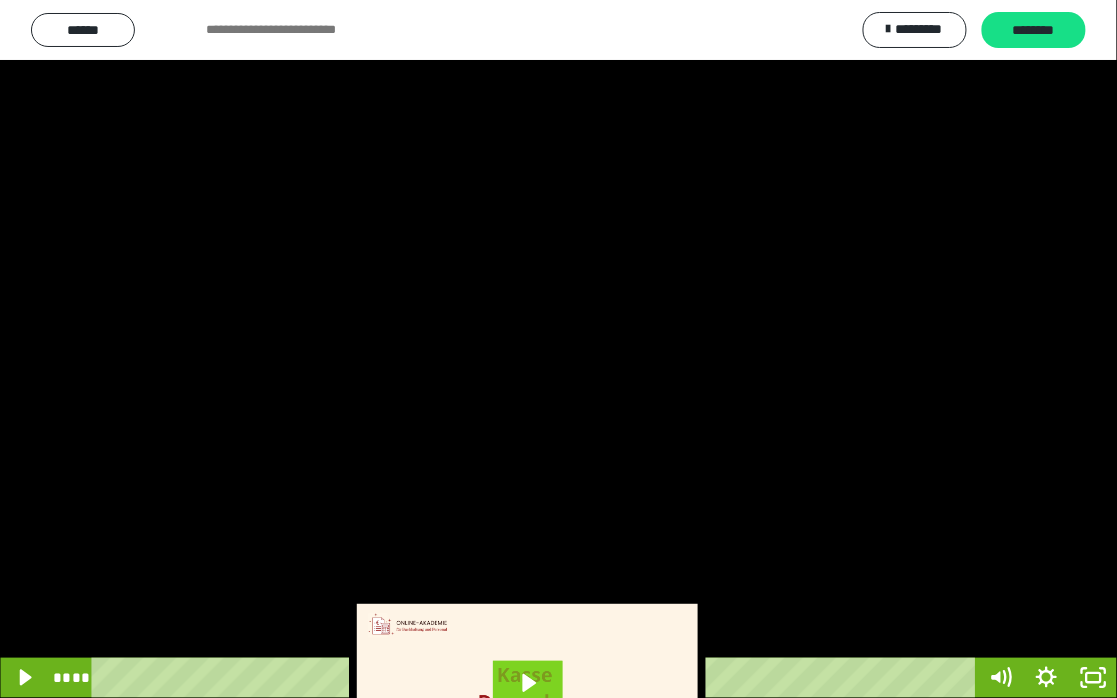 click at bounding box center (558, 349) 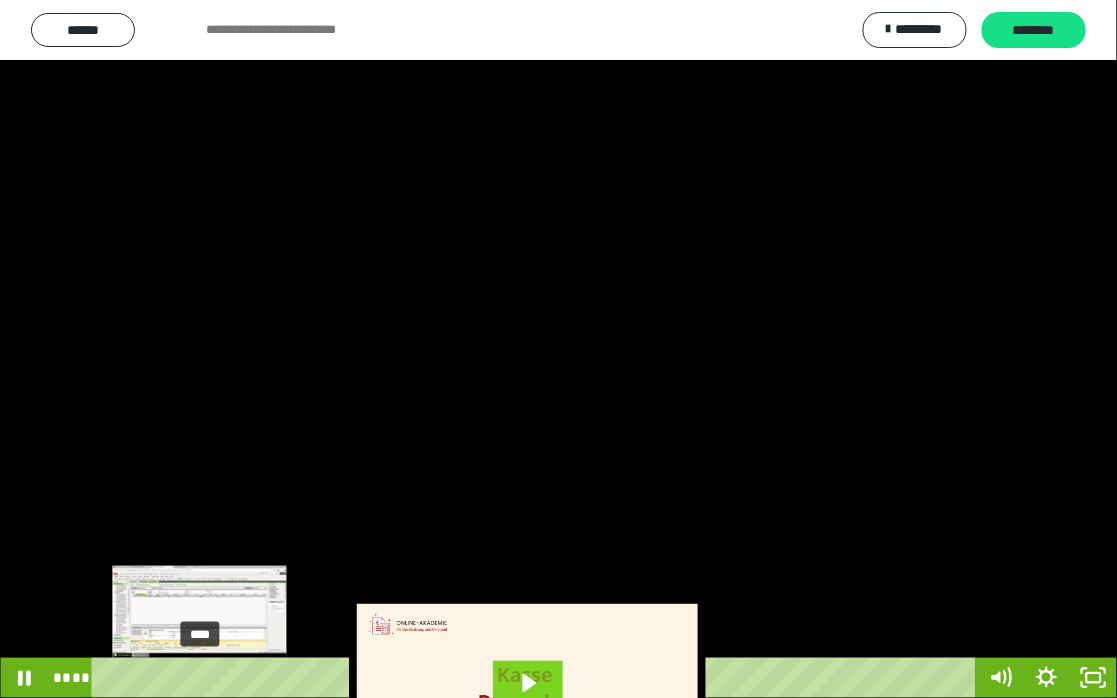 click on "****" at bounding box center (537, 678) 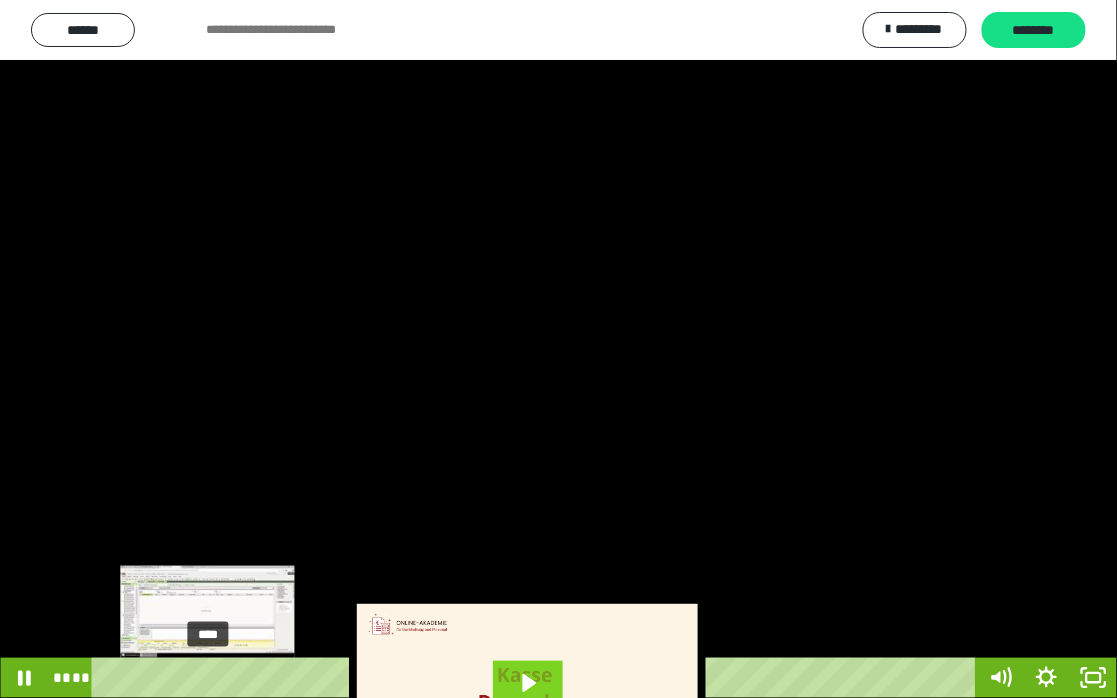 click on "****" at bounding box center (537, 678) 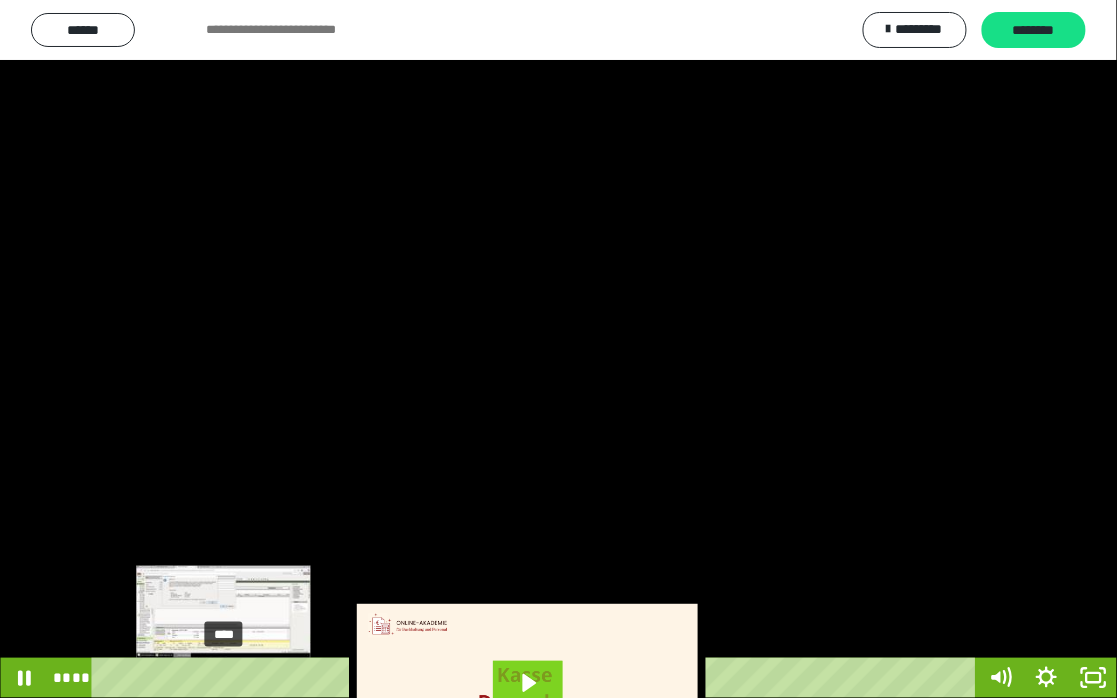 click on "****" at bounding box center (537, 678) 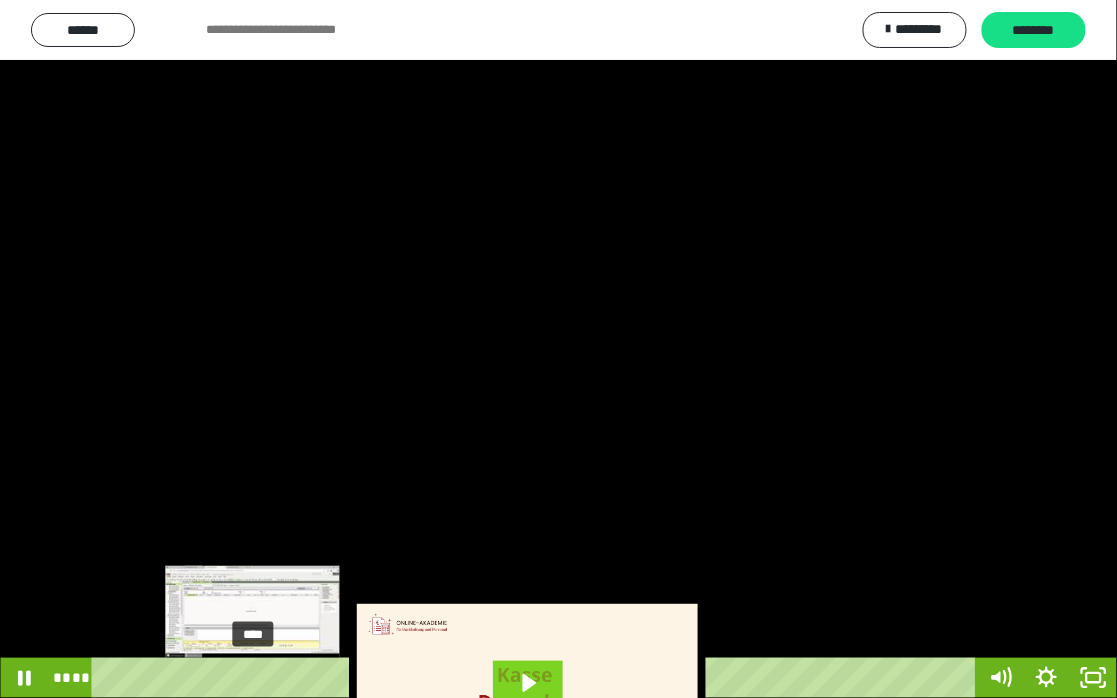 click on "****" at bounding box center [537, 678] 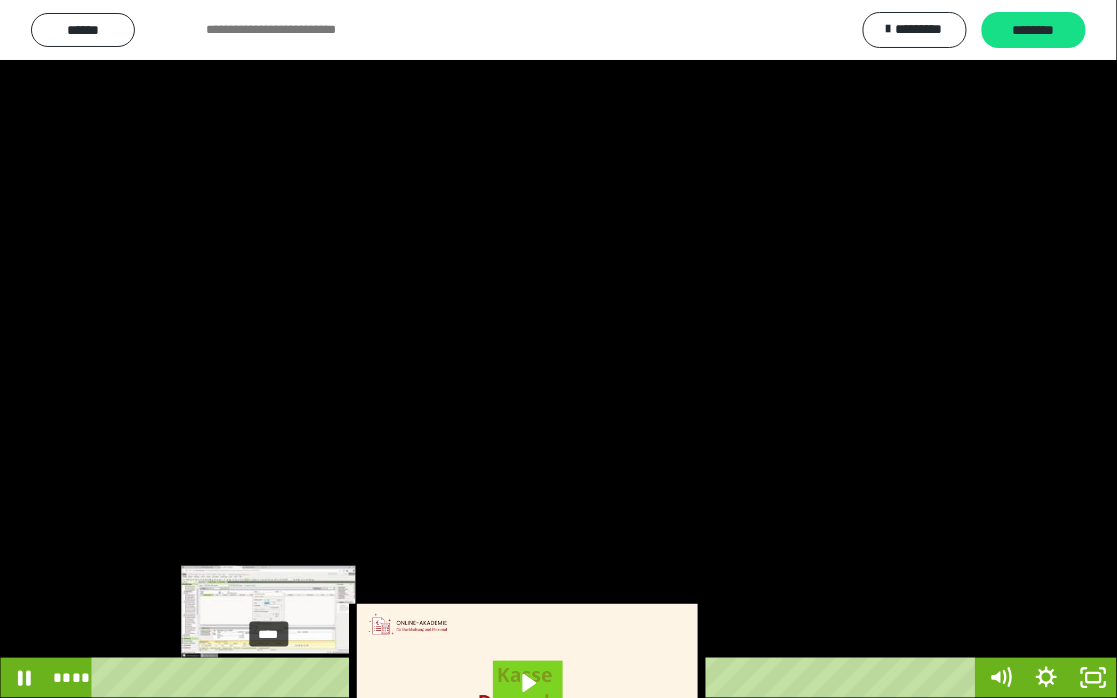 click on "****" at bounding box center (537, 678) 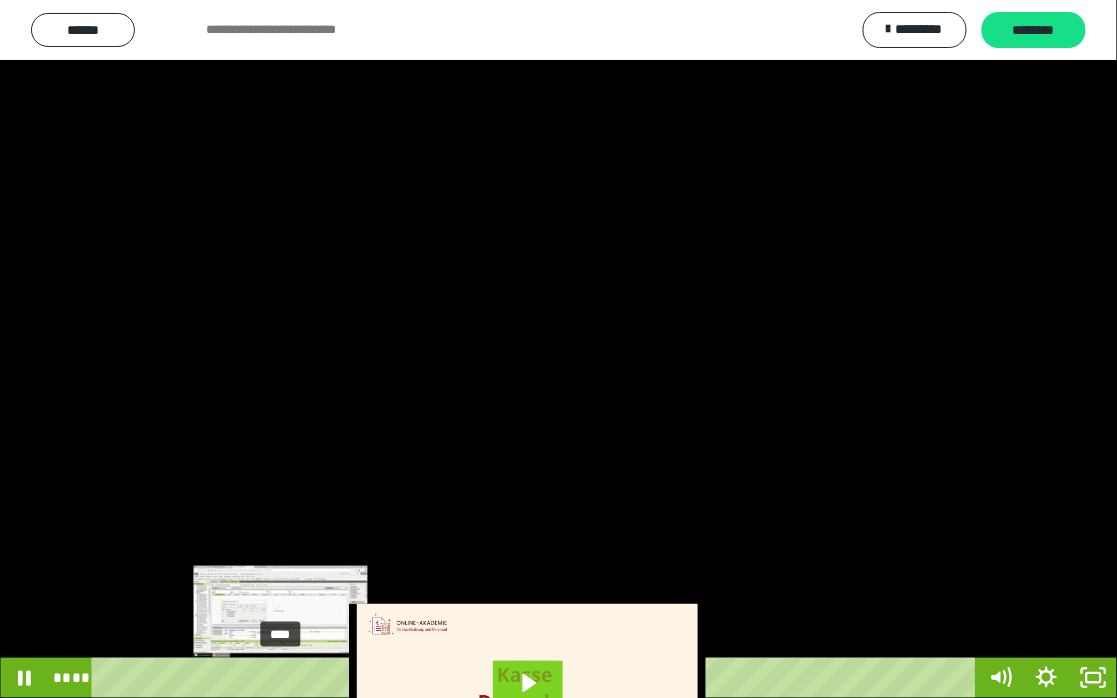 click on "****" at bounding box center [537, 678] 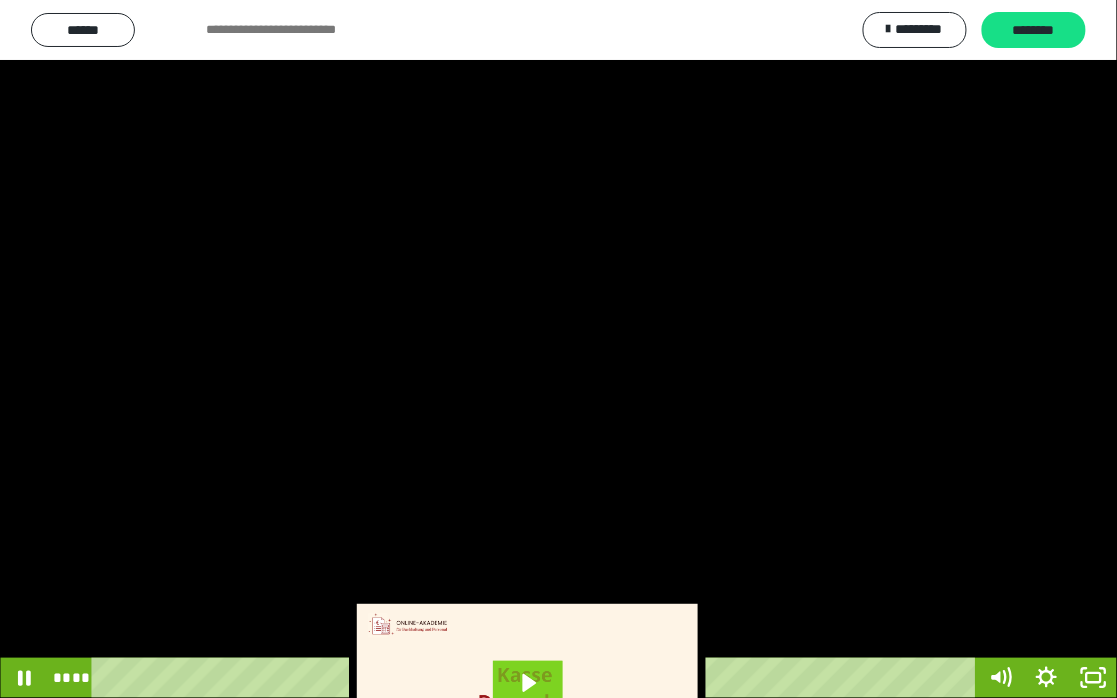 click at bounding box center [558, 349] 